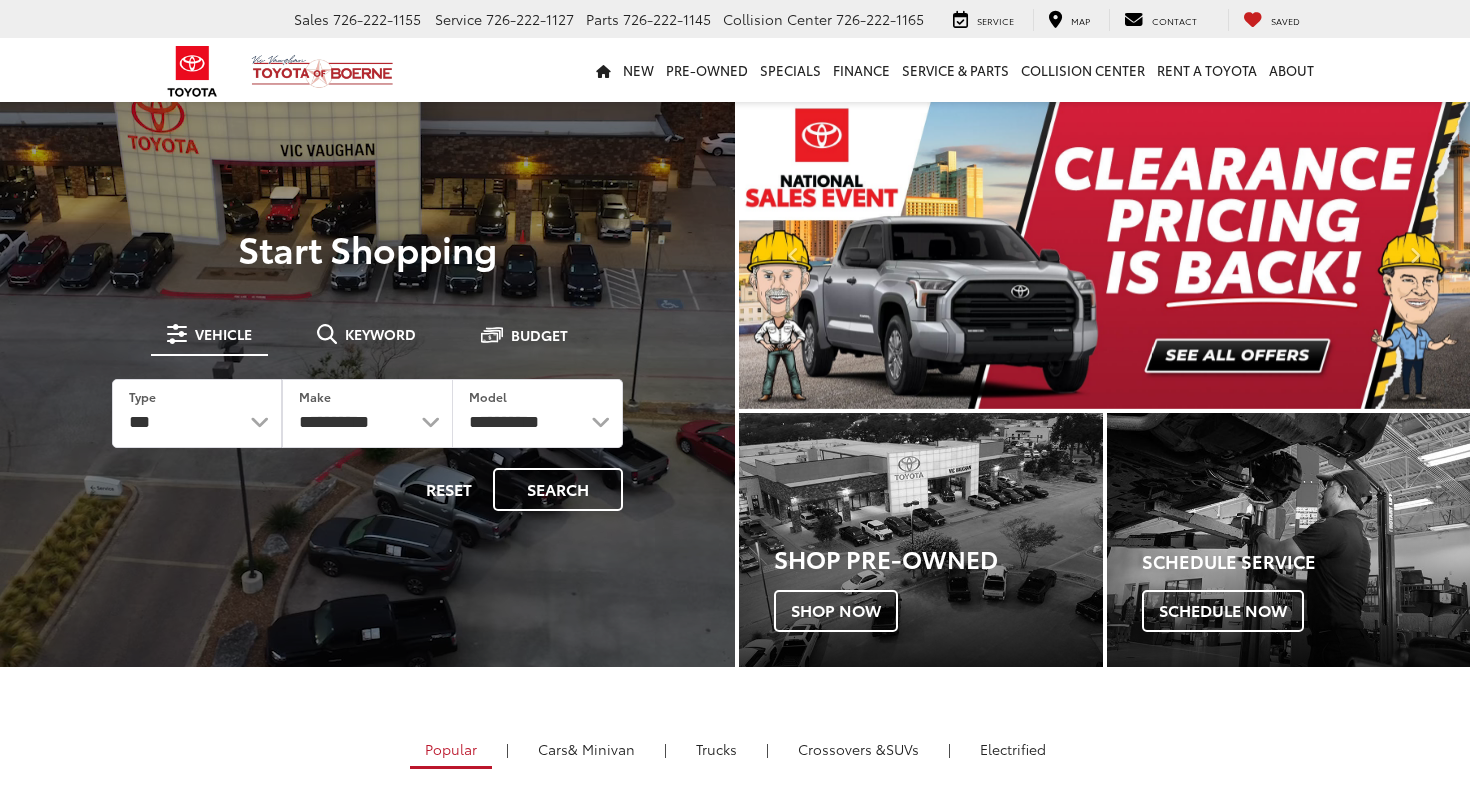 scroll, scrollTop: 0, scrollLeft: 0, axis: both 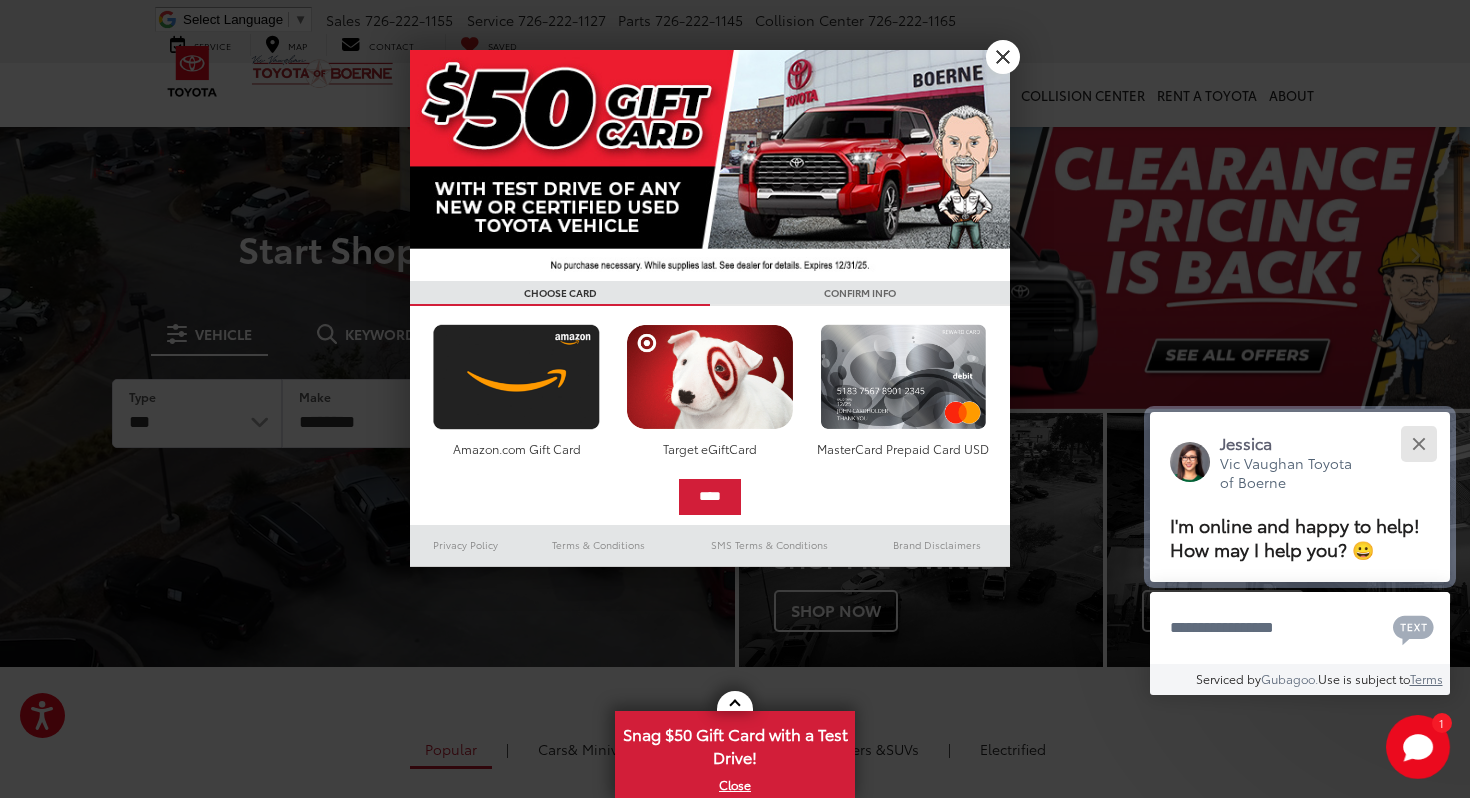 click at bounding box center (1418, 443) 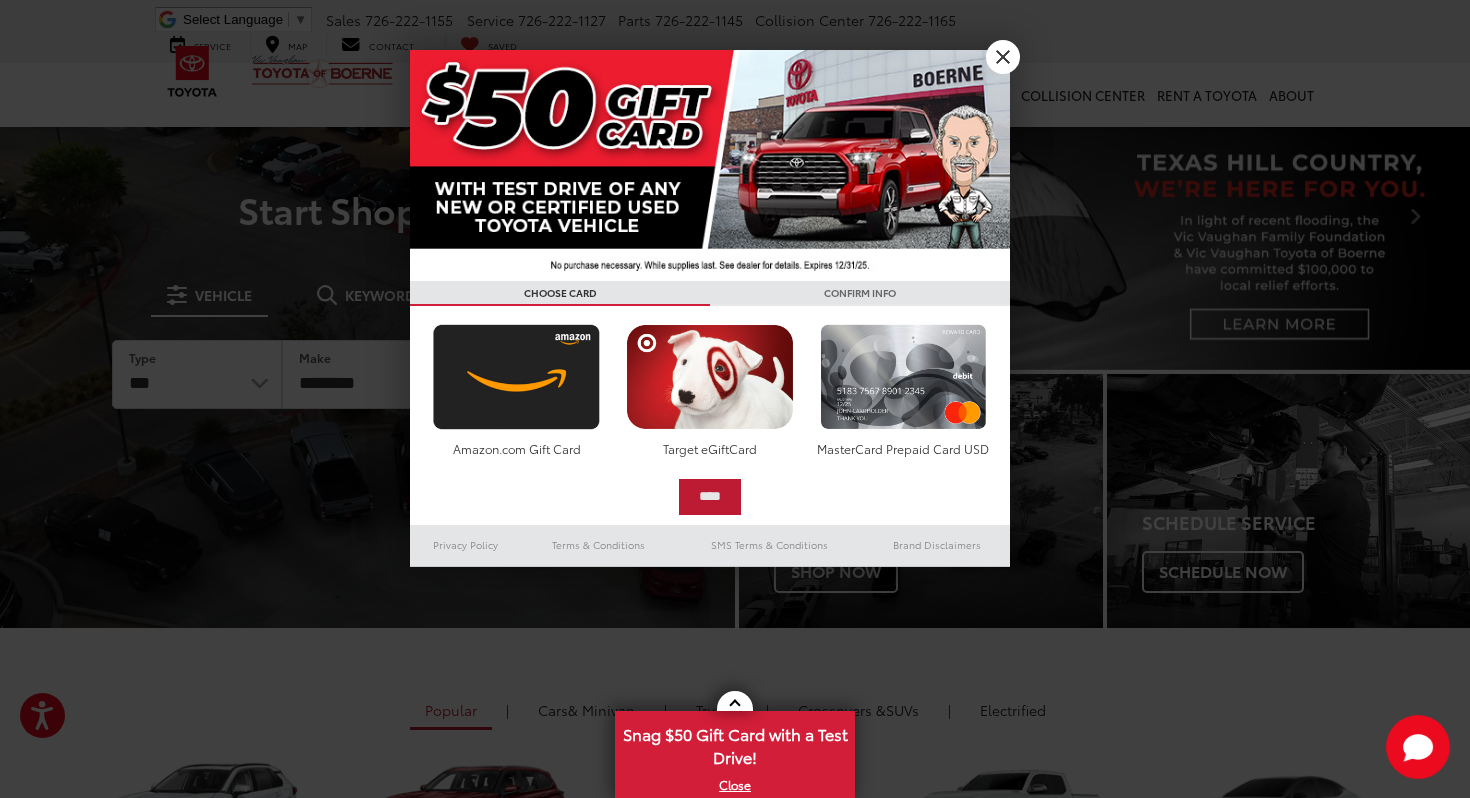 scroll, scrollTop: 43, scrollLeft: 0, axis: vertical 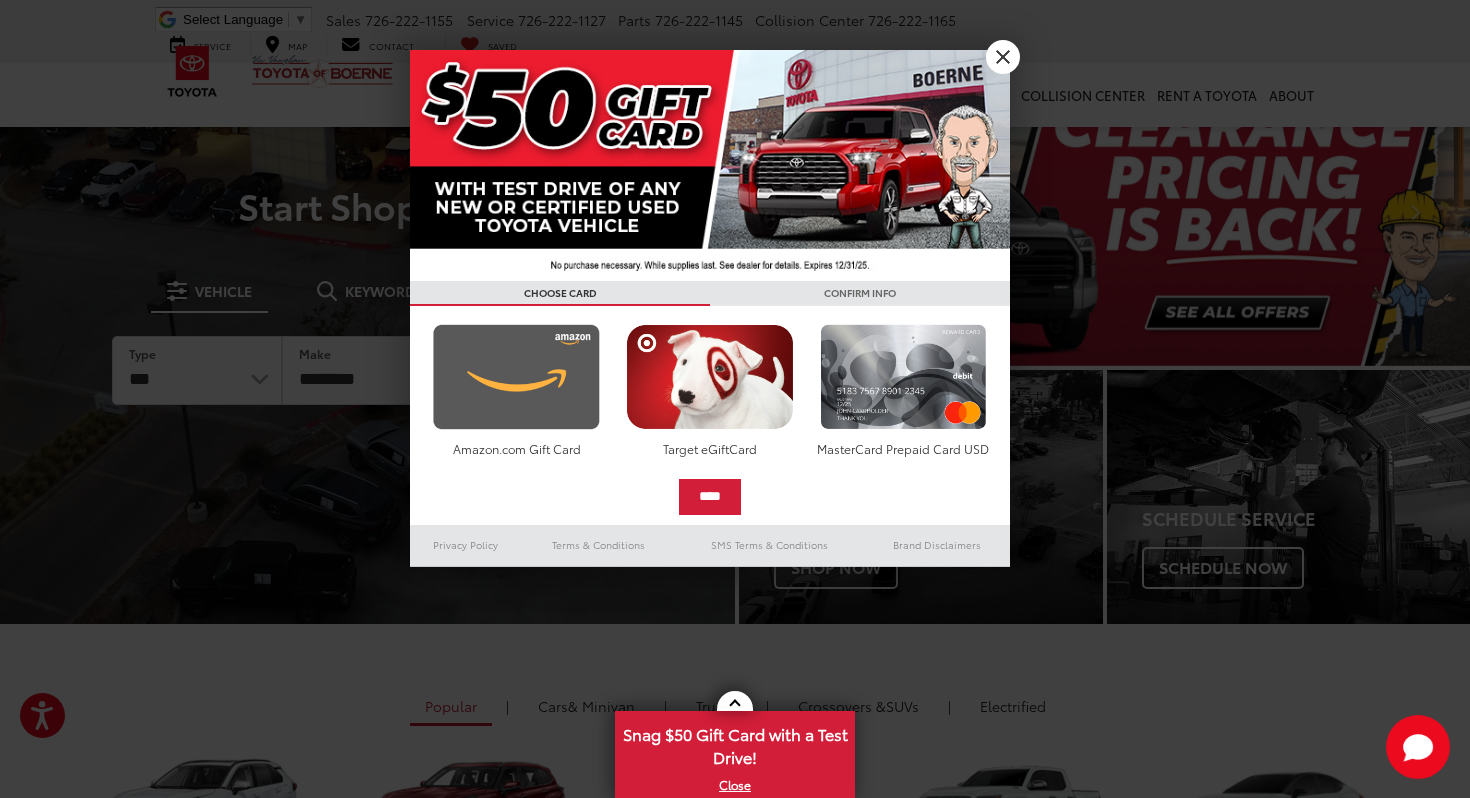 click at bounding box center [516, 377] 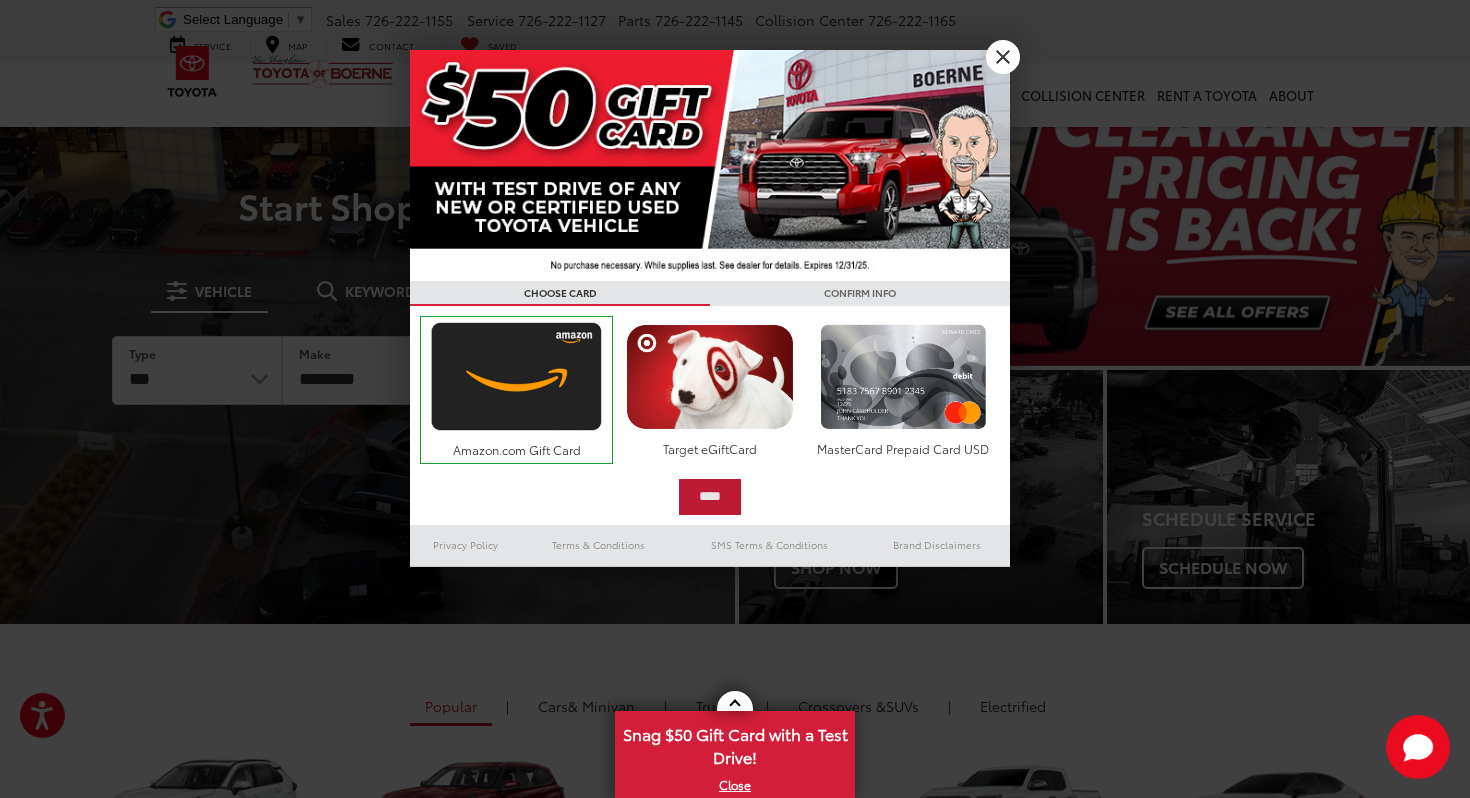 click on "****" at bounding box center [710, 497] 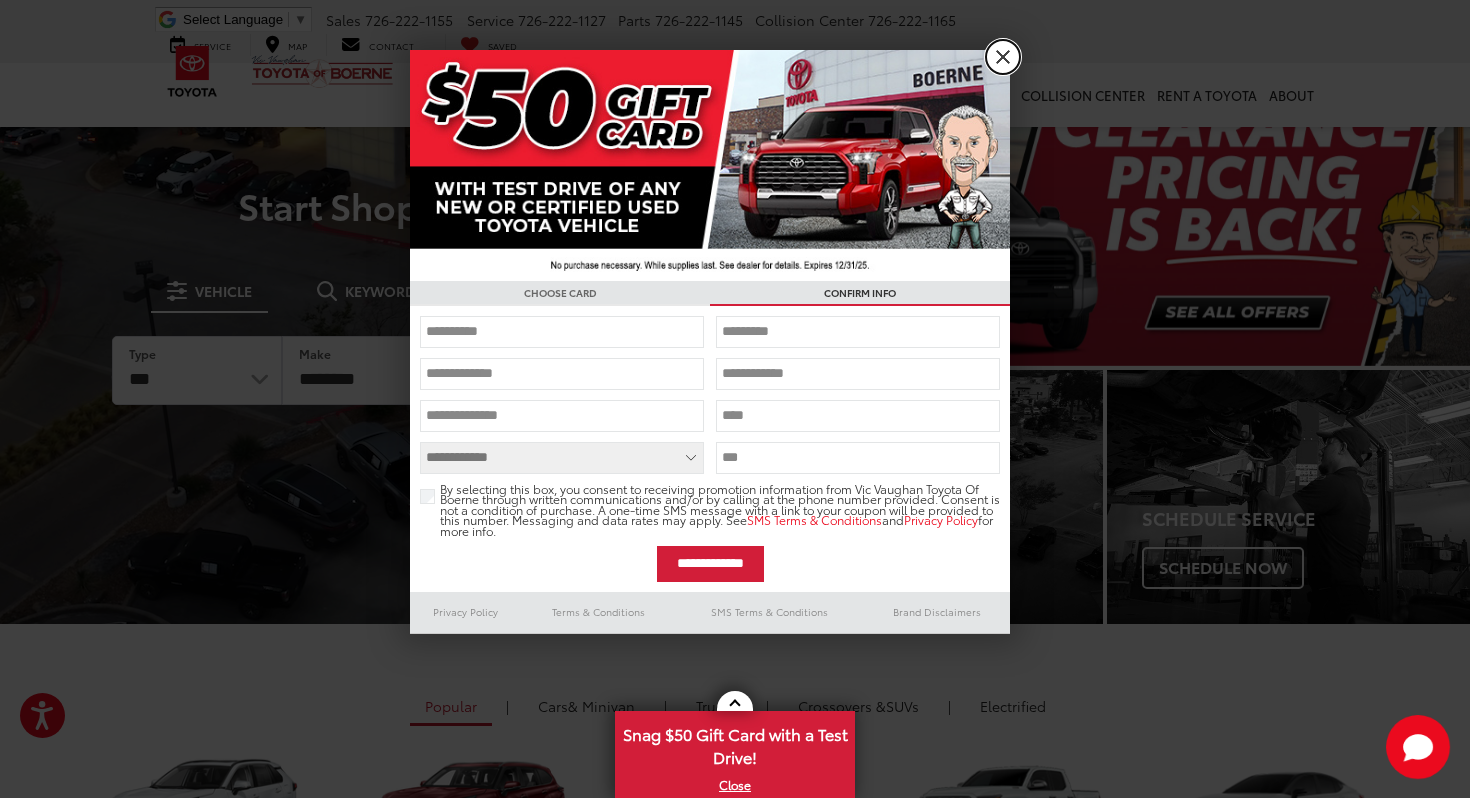 click on "X" at bounding box center (1003, 57) 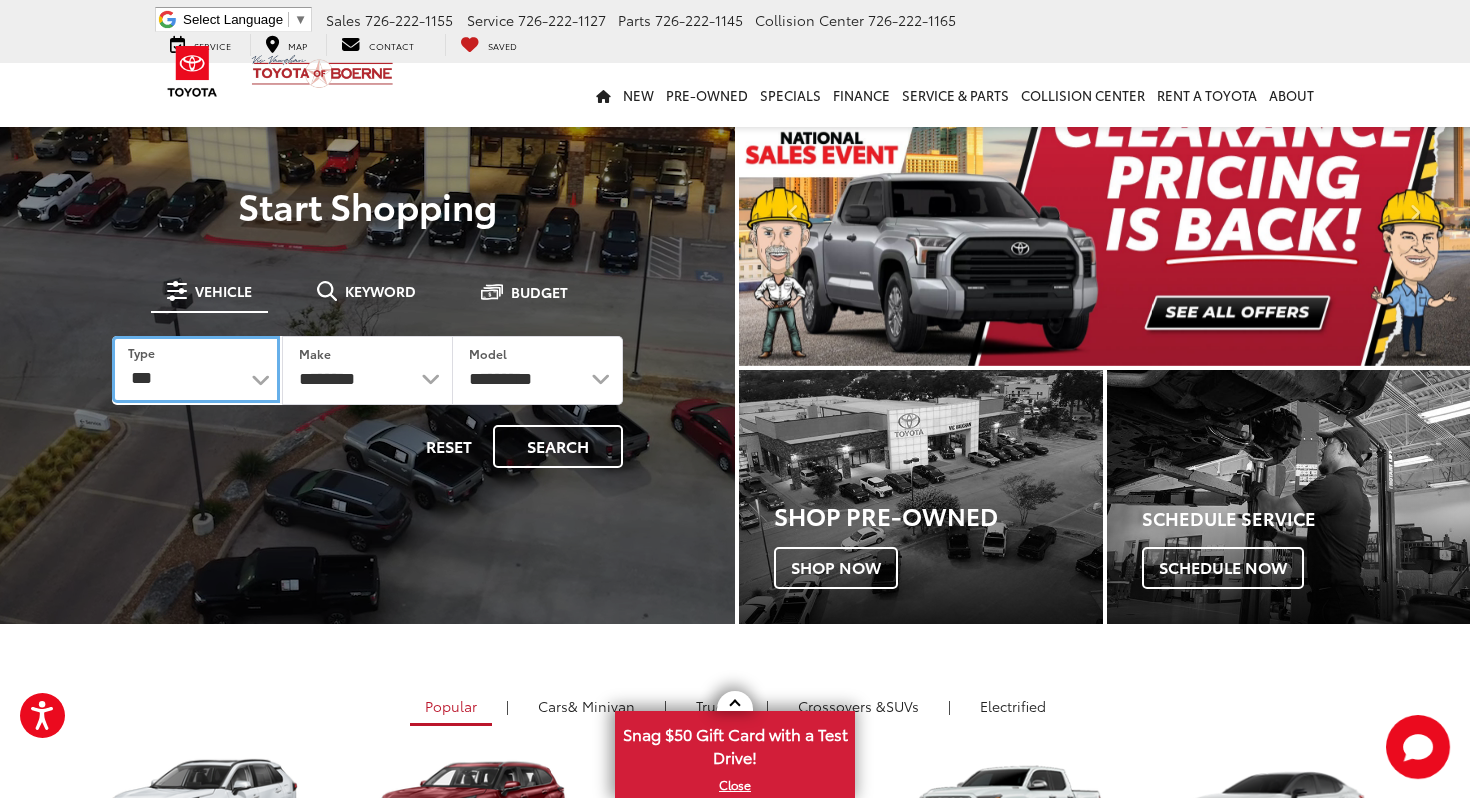 click on "***
***
****
*********" at bounding box center (196, 369) 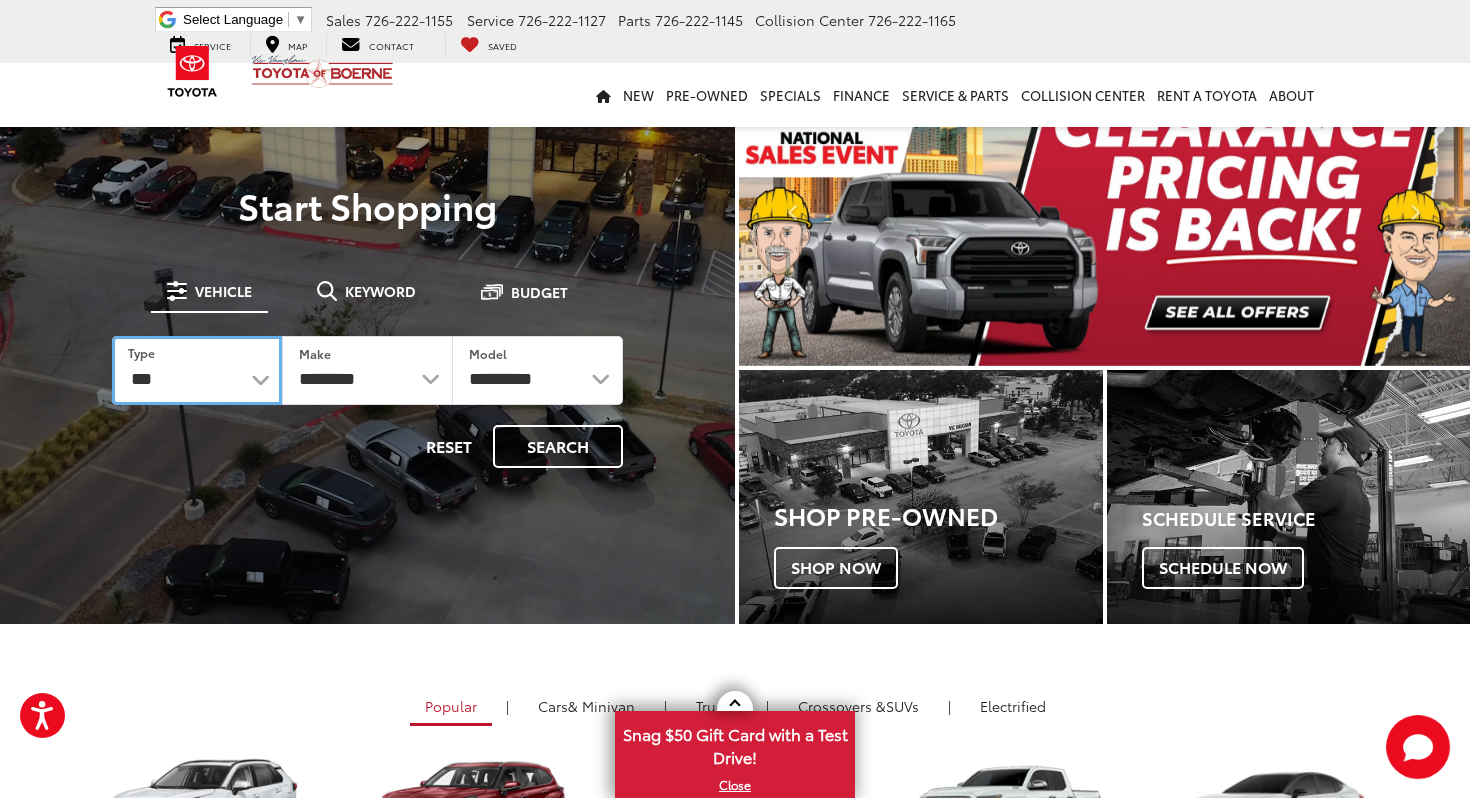 select on "******" 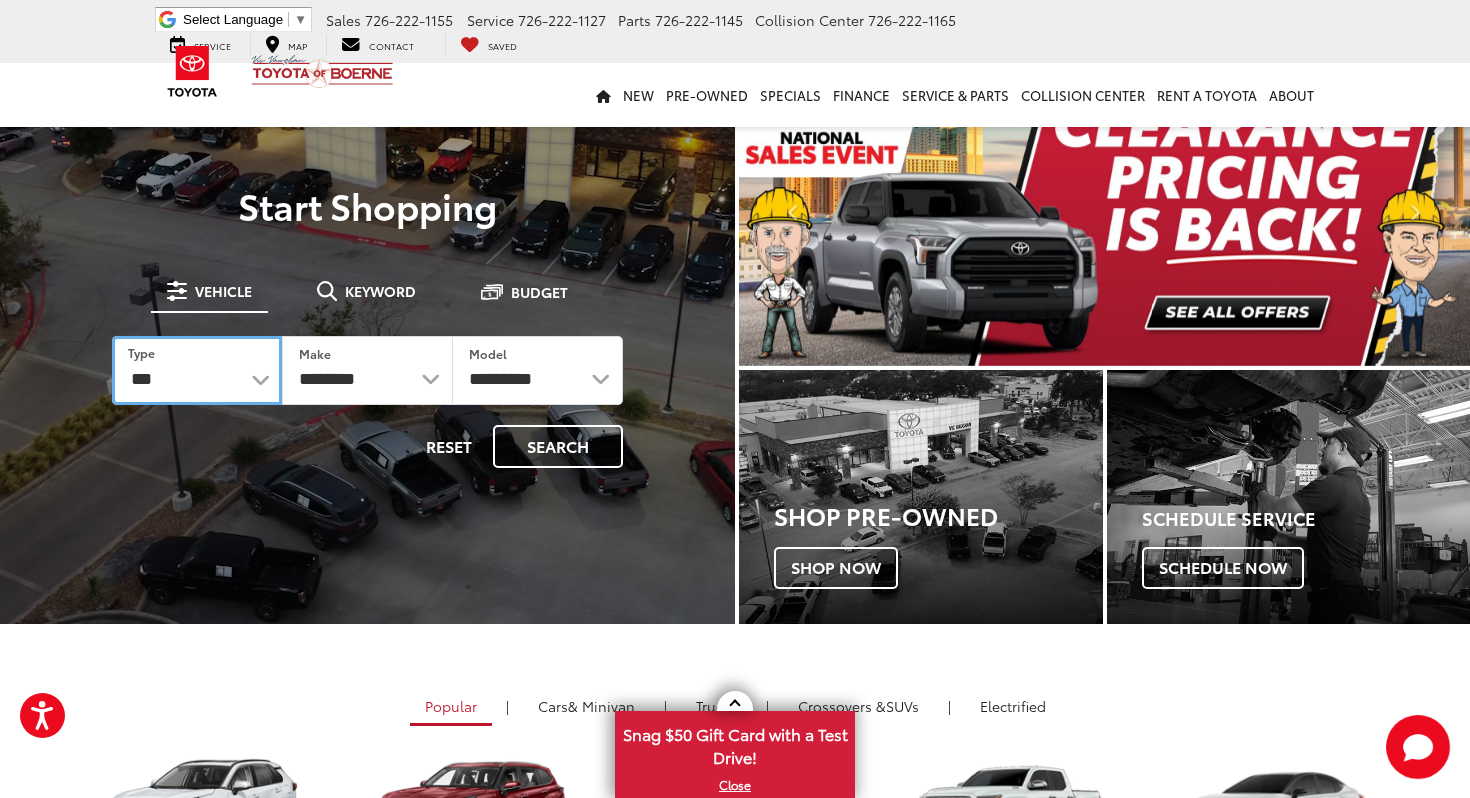 select on "******" 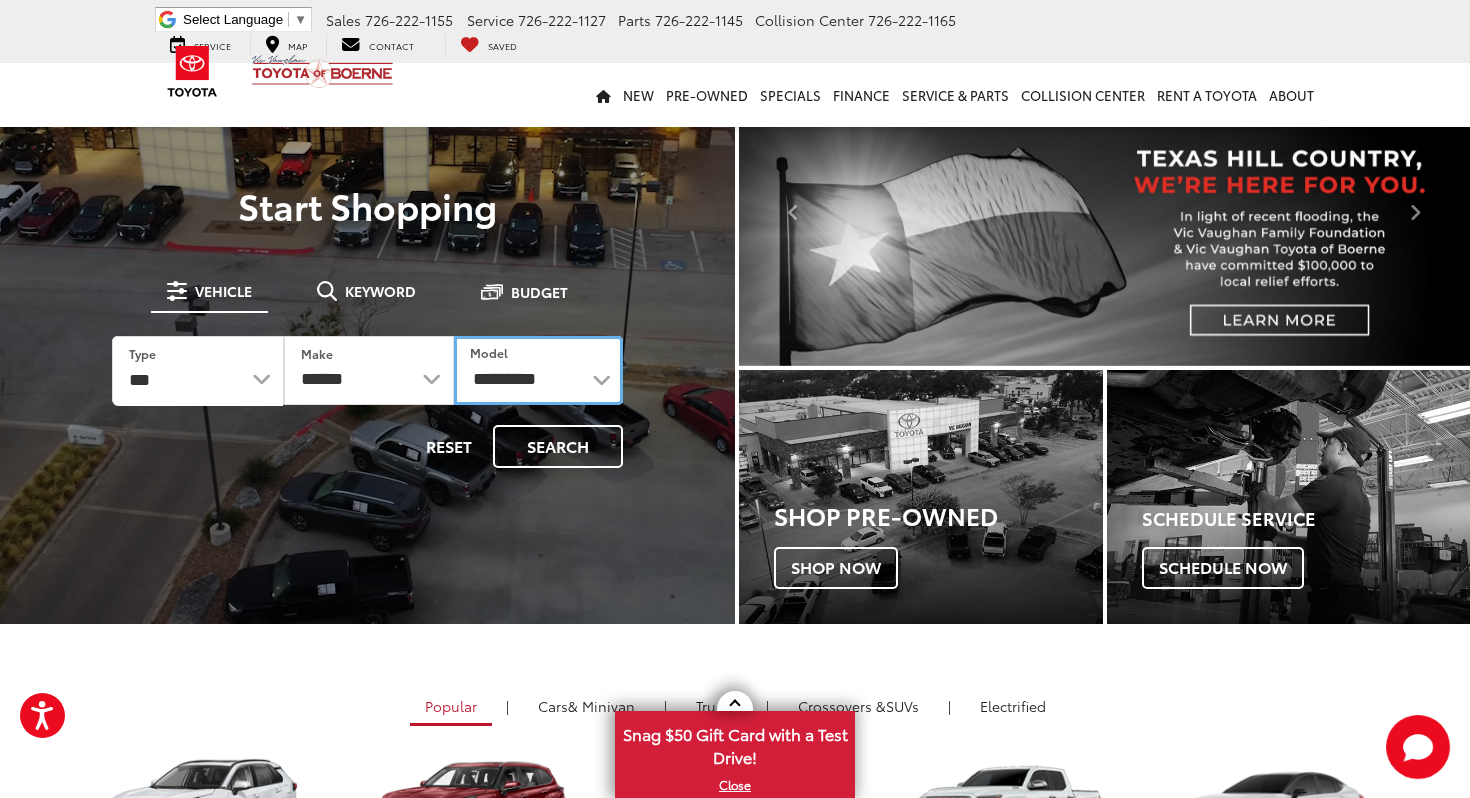 click on "**********" at bounding box center [538, 370] 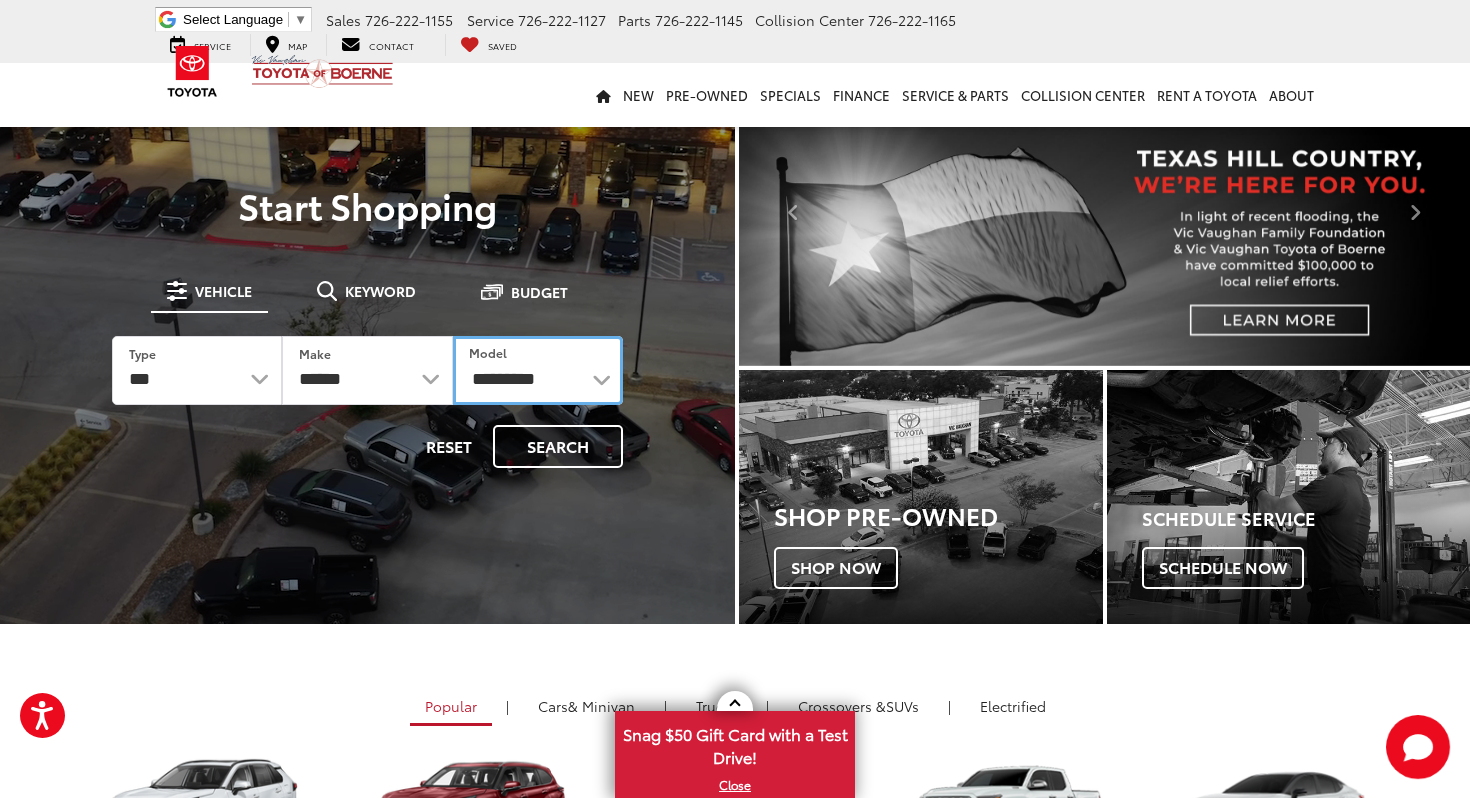 select on "******" 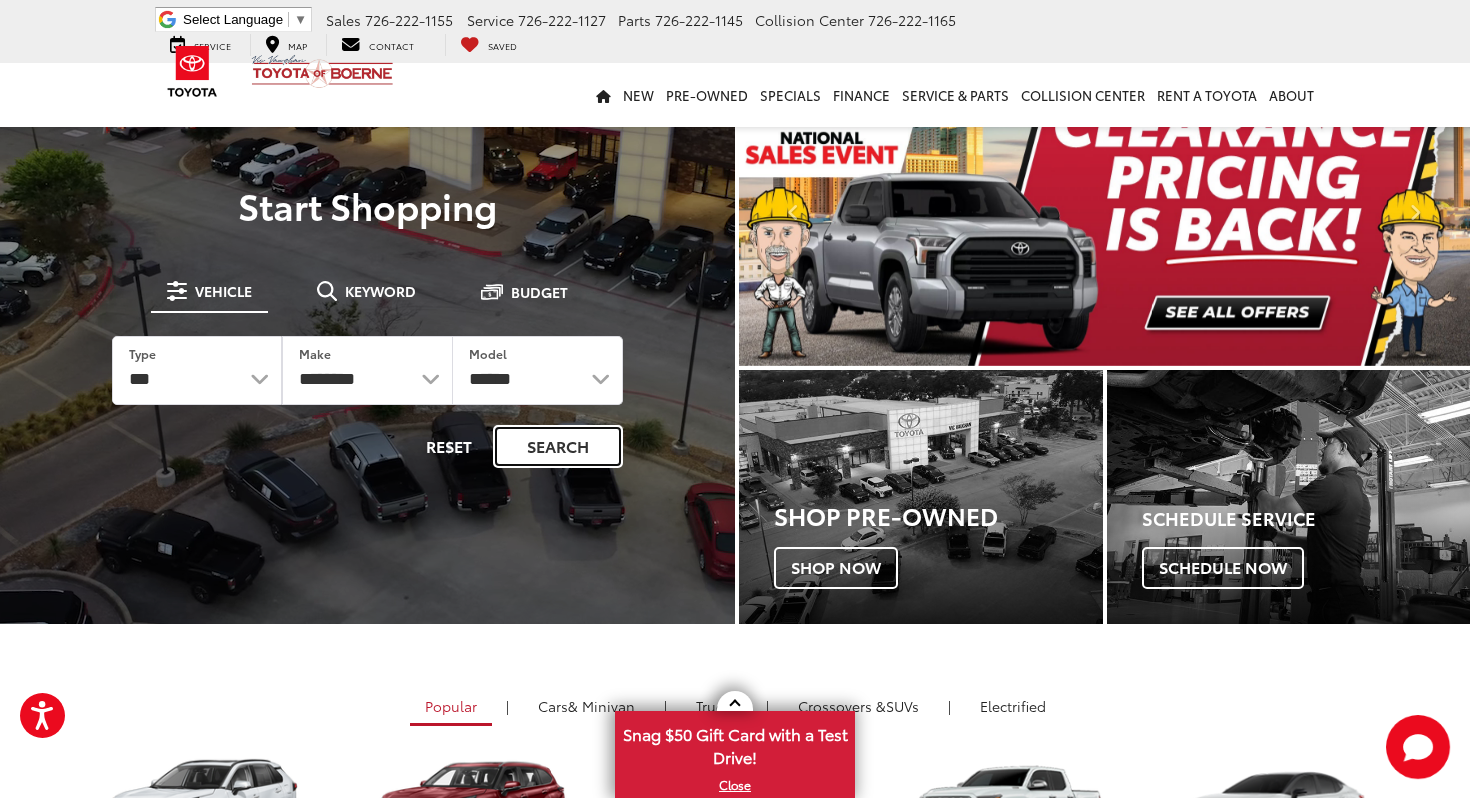 click on "Search" at bounding box center [558, 446] 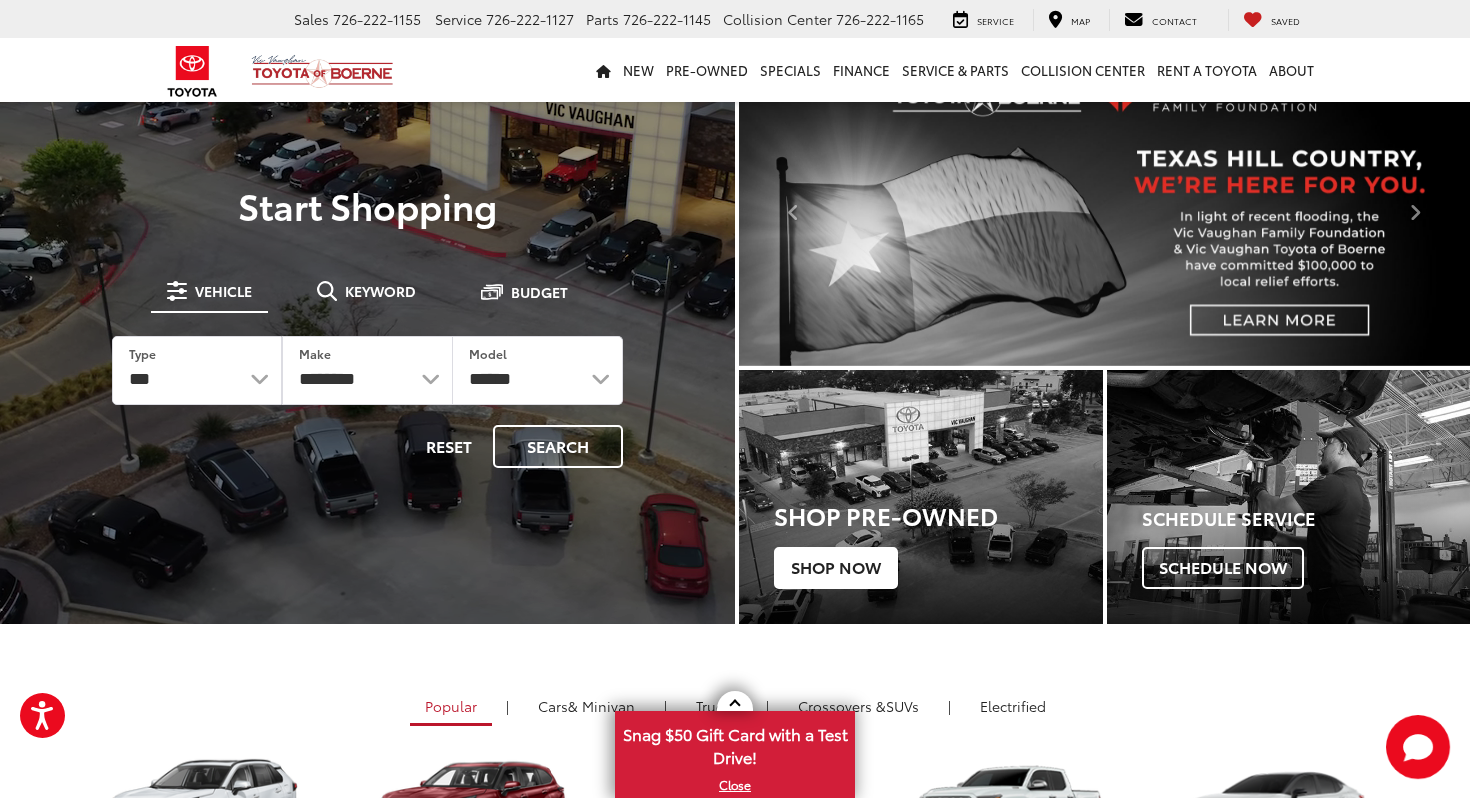 scroll, scrollTop: 37, scrollLeft: 0, axis: vertical 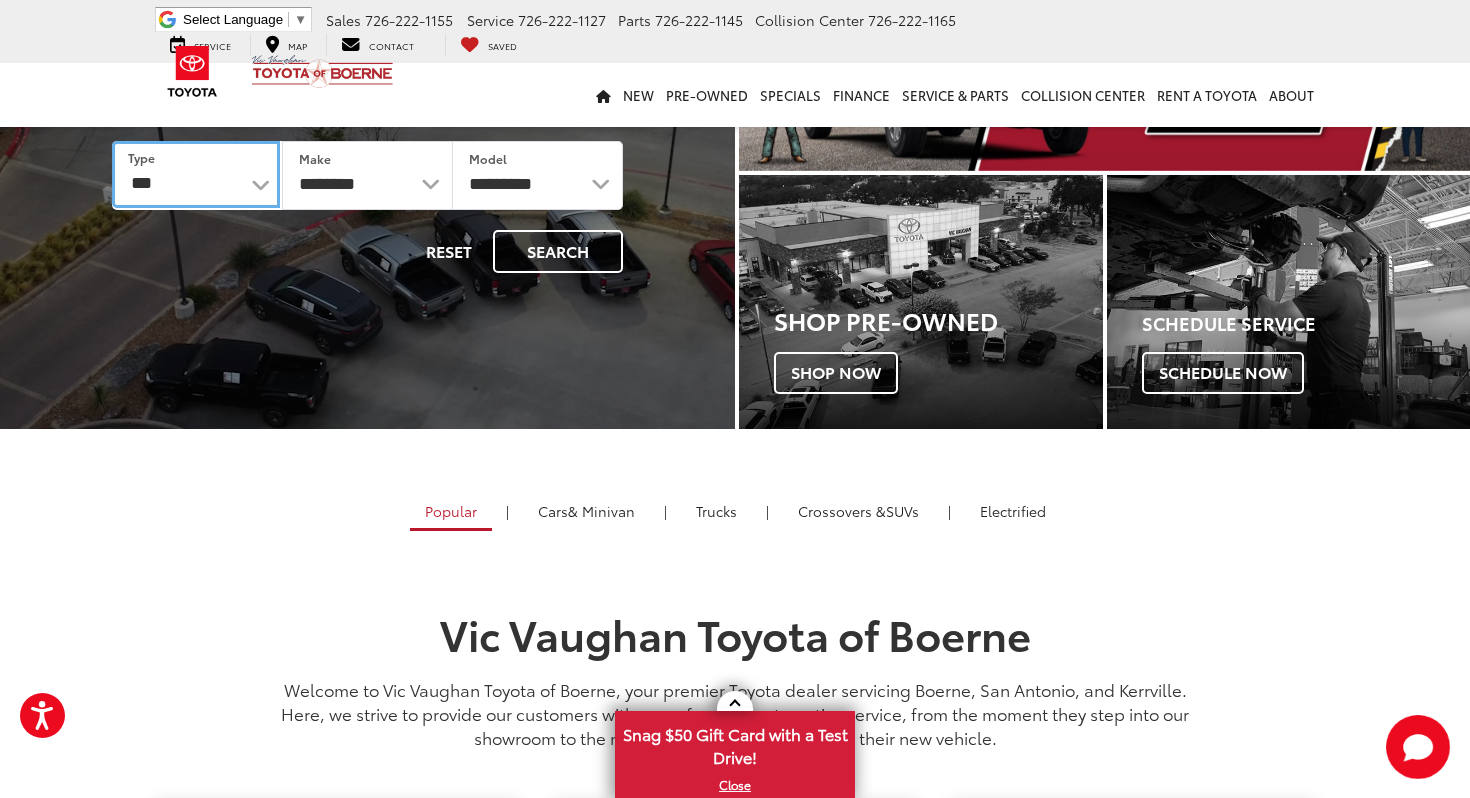 click on "***
***
****
*********" at bounding box center (196, 174) 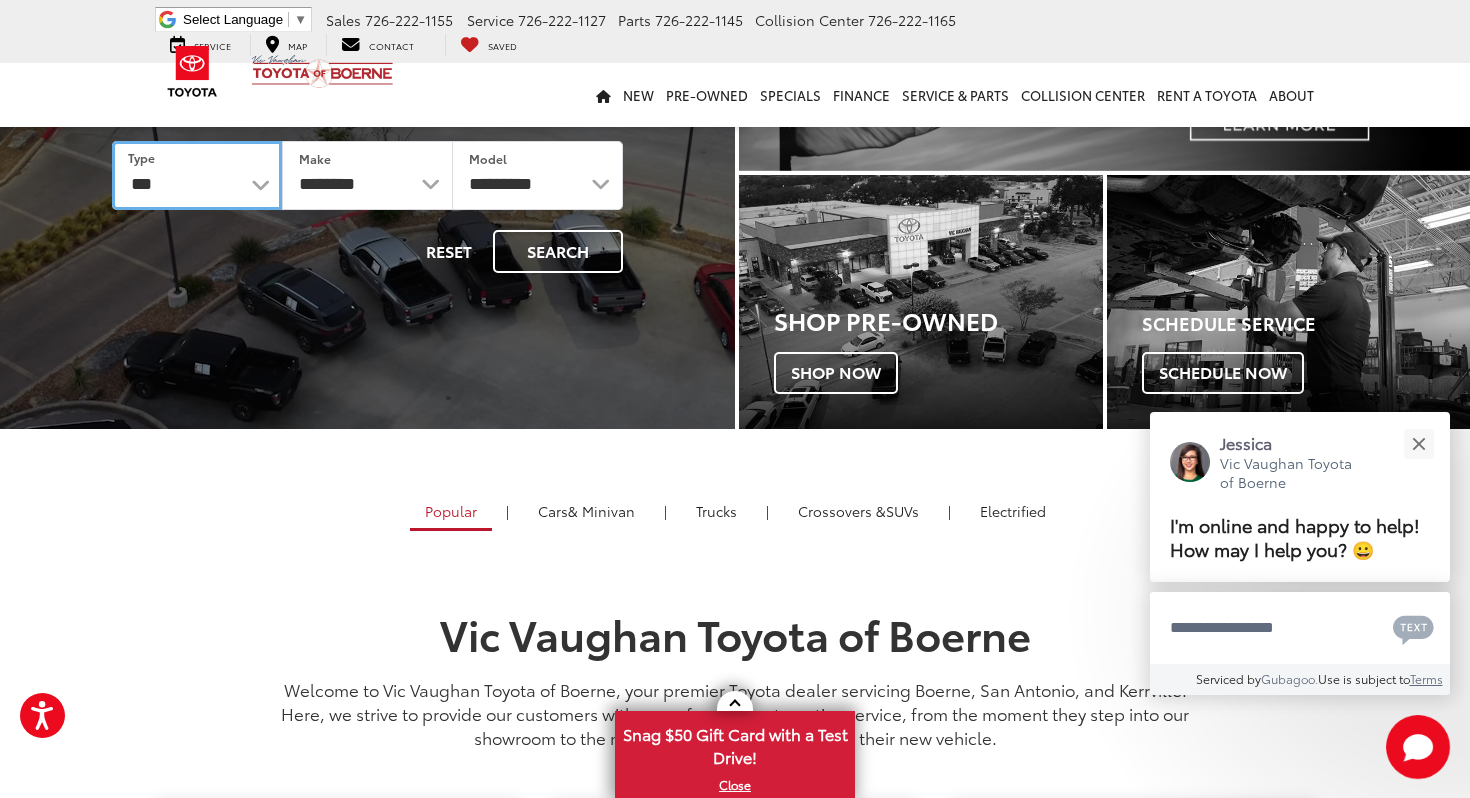 select on "******" 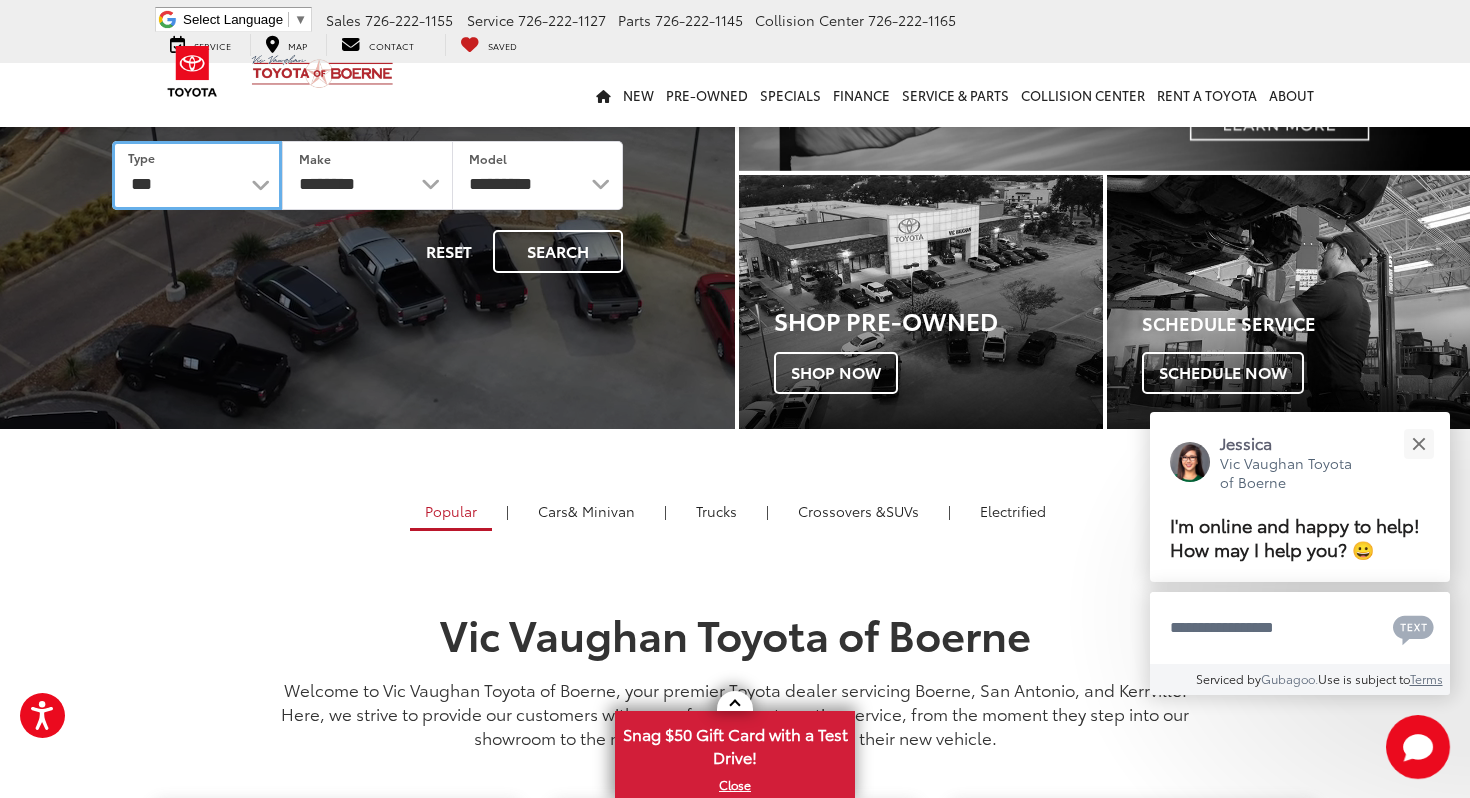 select on "******" 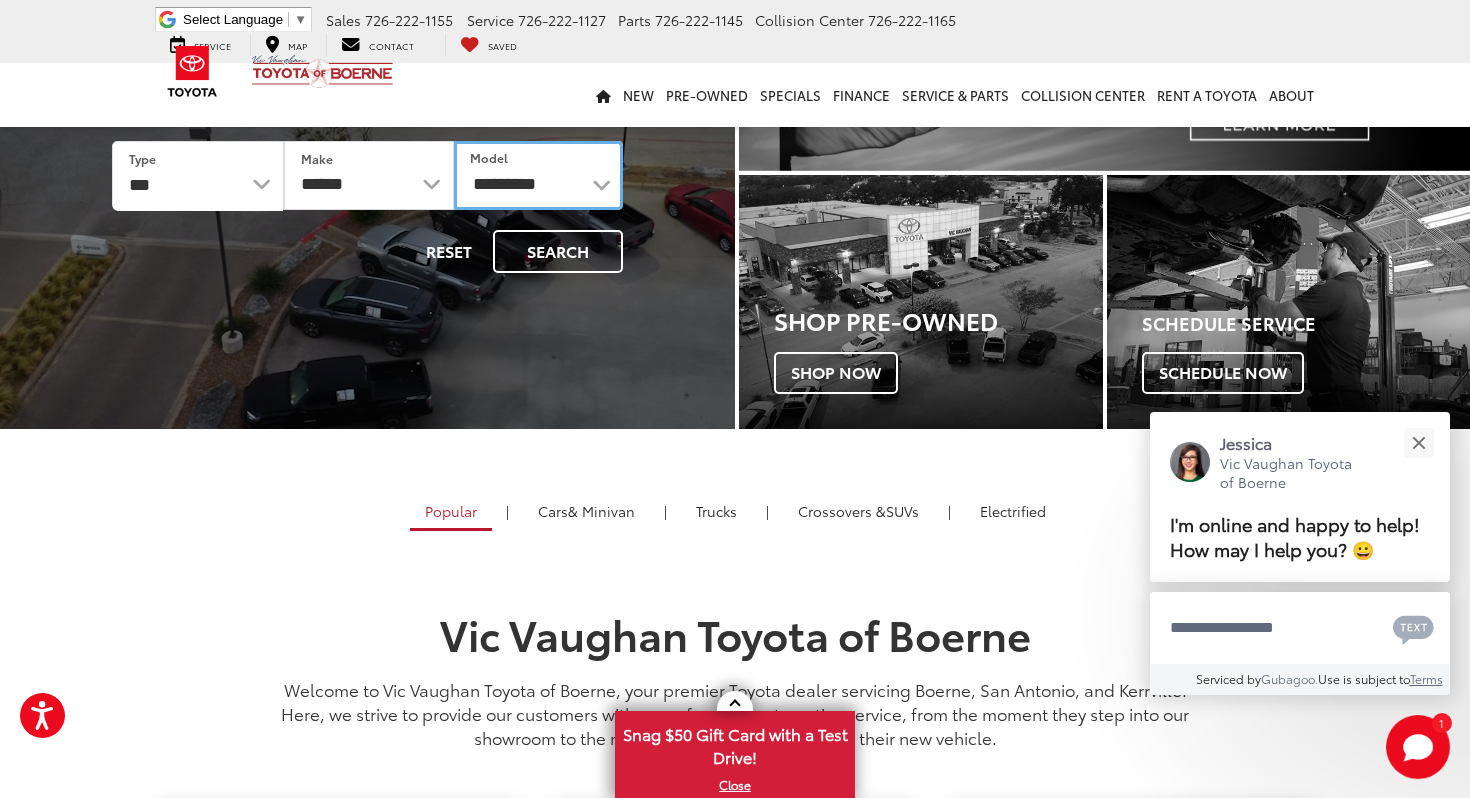 click on "**********" at bounding box center (538, 175) 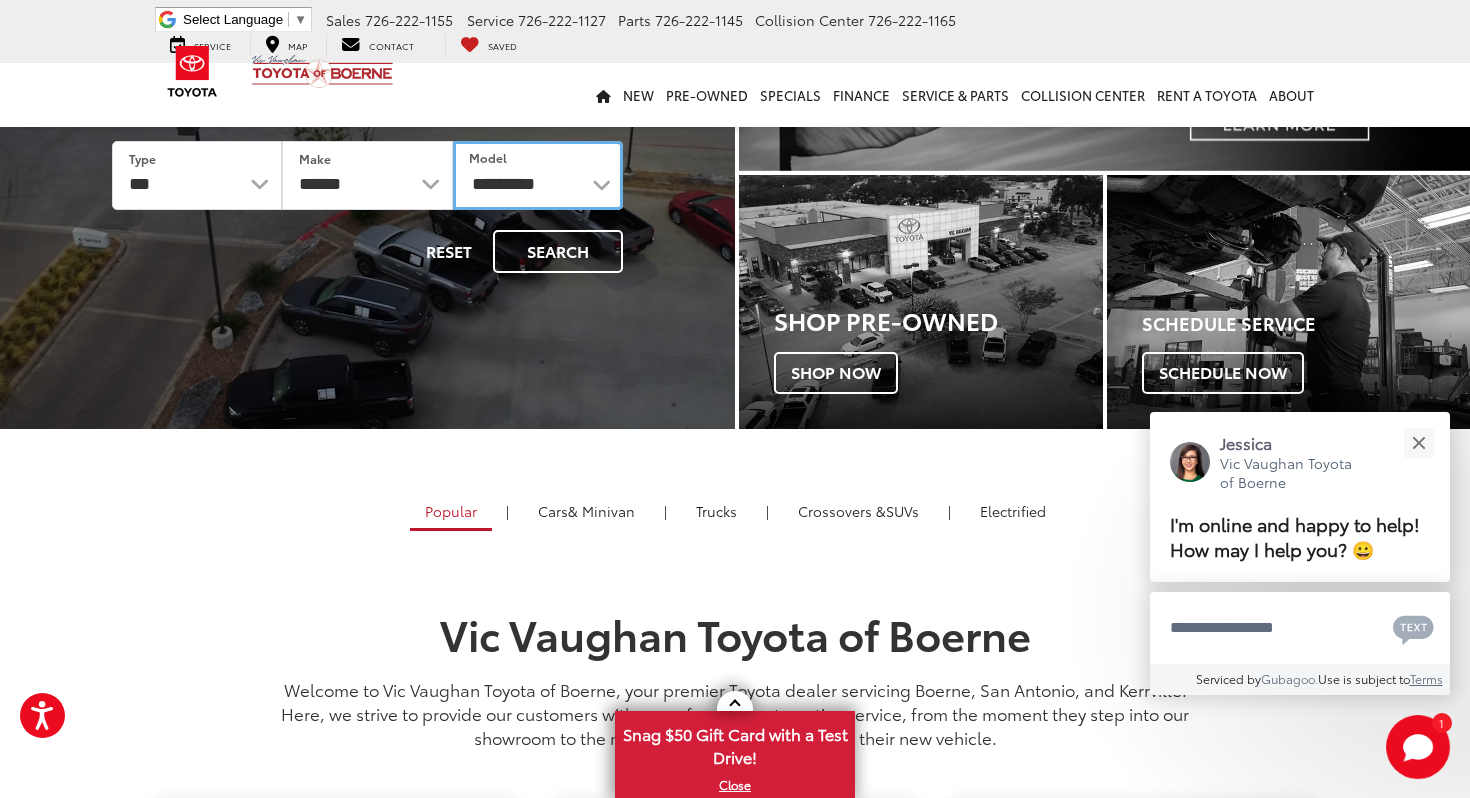 select on "******" 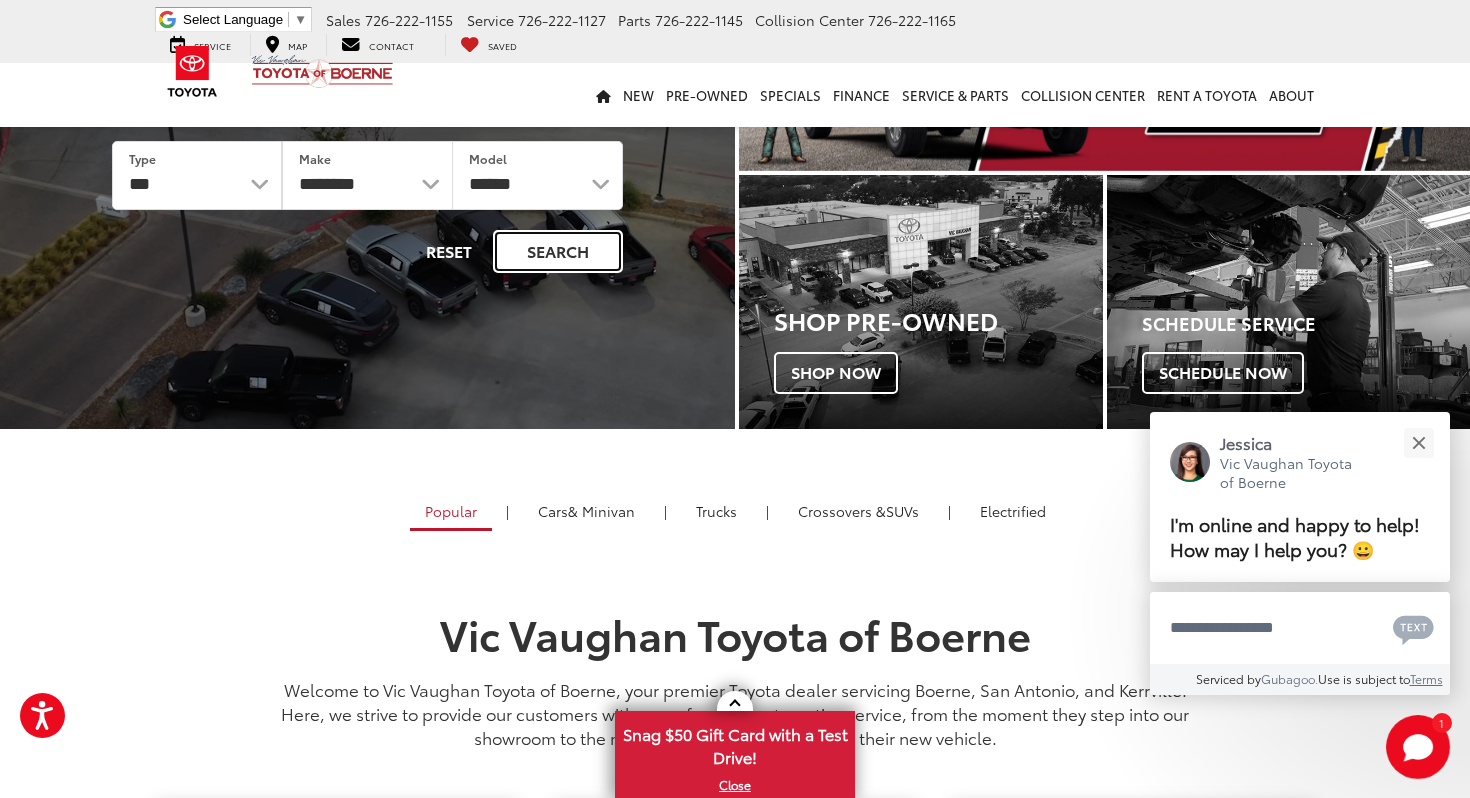 click on "Search" at bounding box center [558, 251] 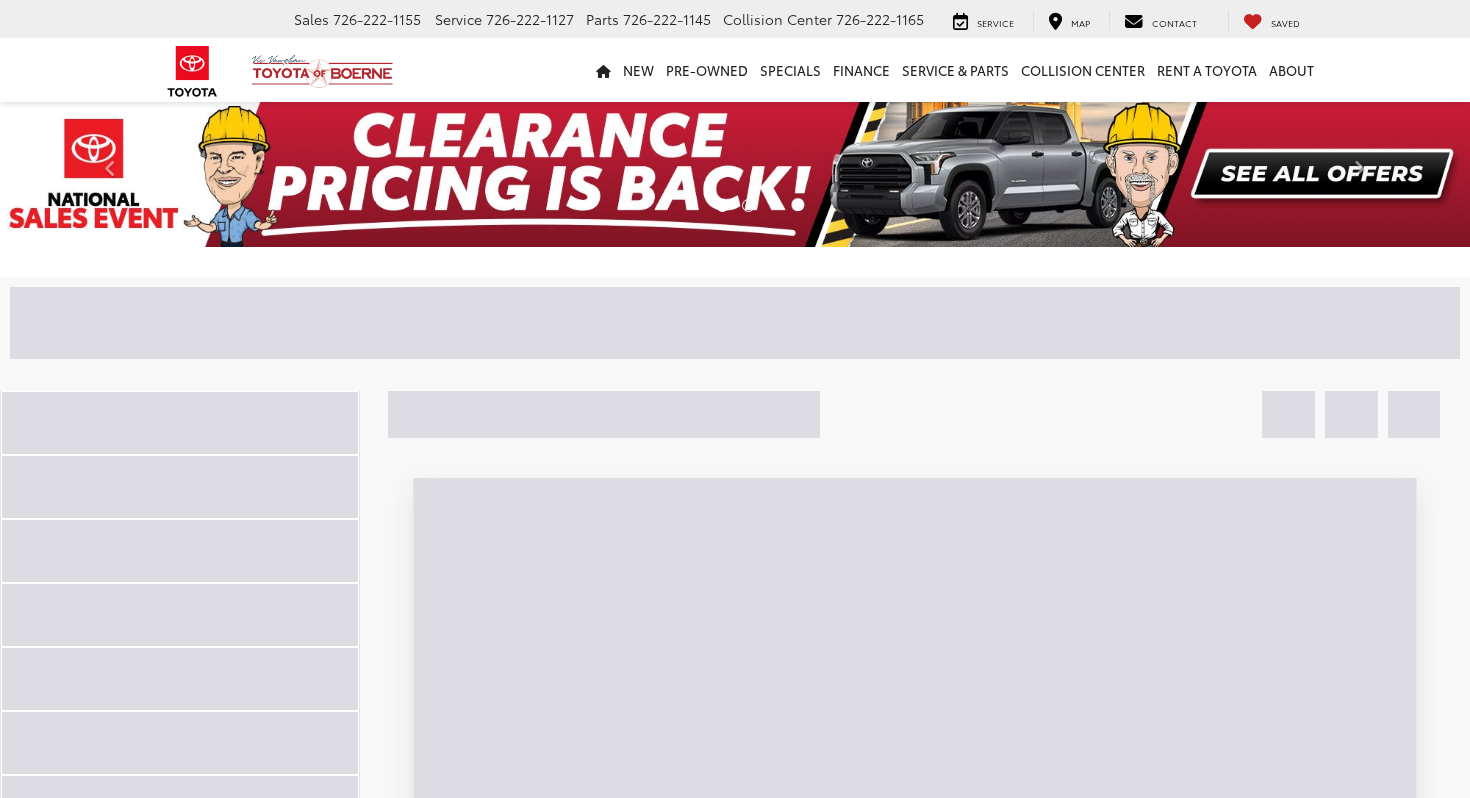 scroll, scrollTop: 0, scrollLeft: 0, axis: both 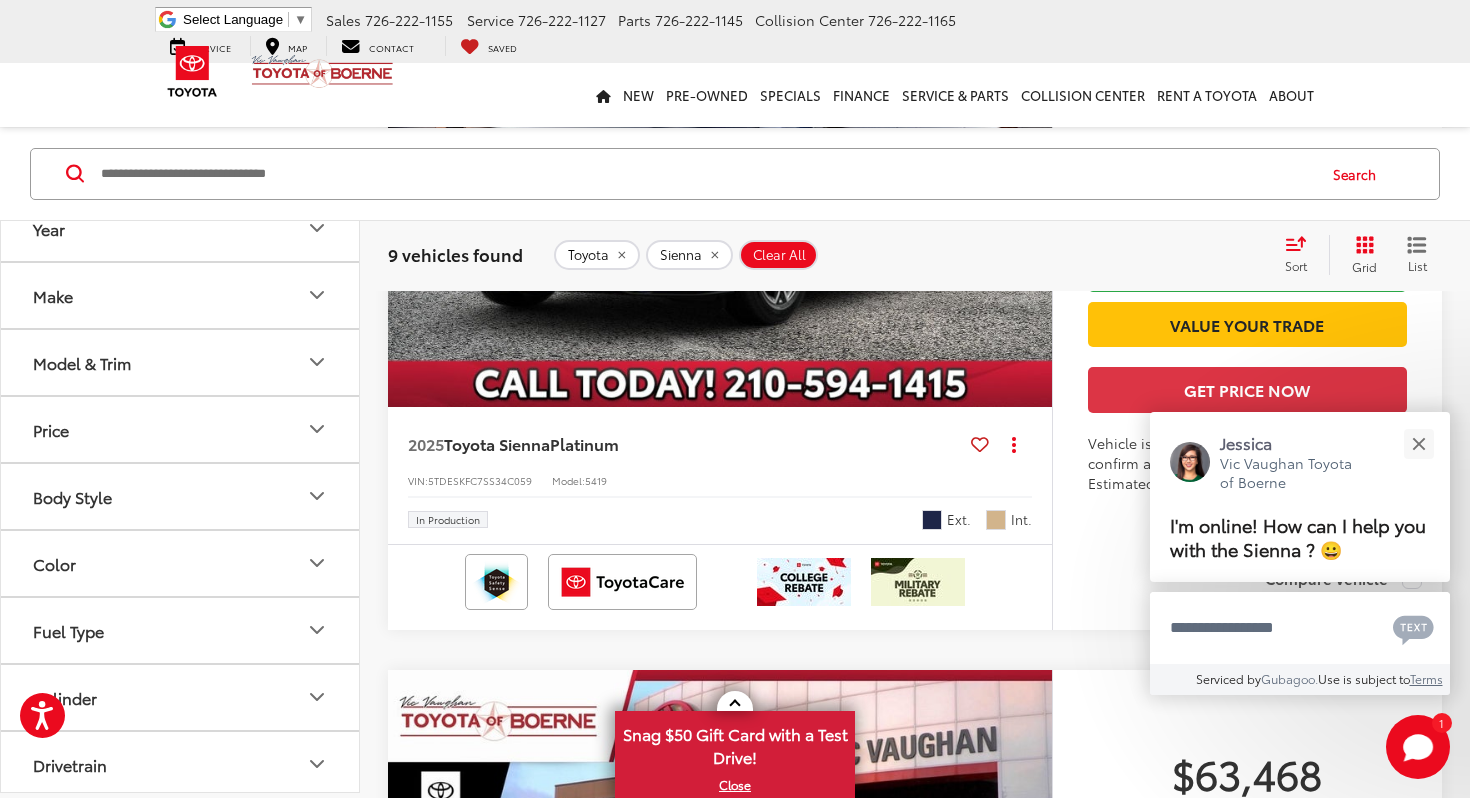 click at bounding box center [1032, 157] 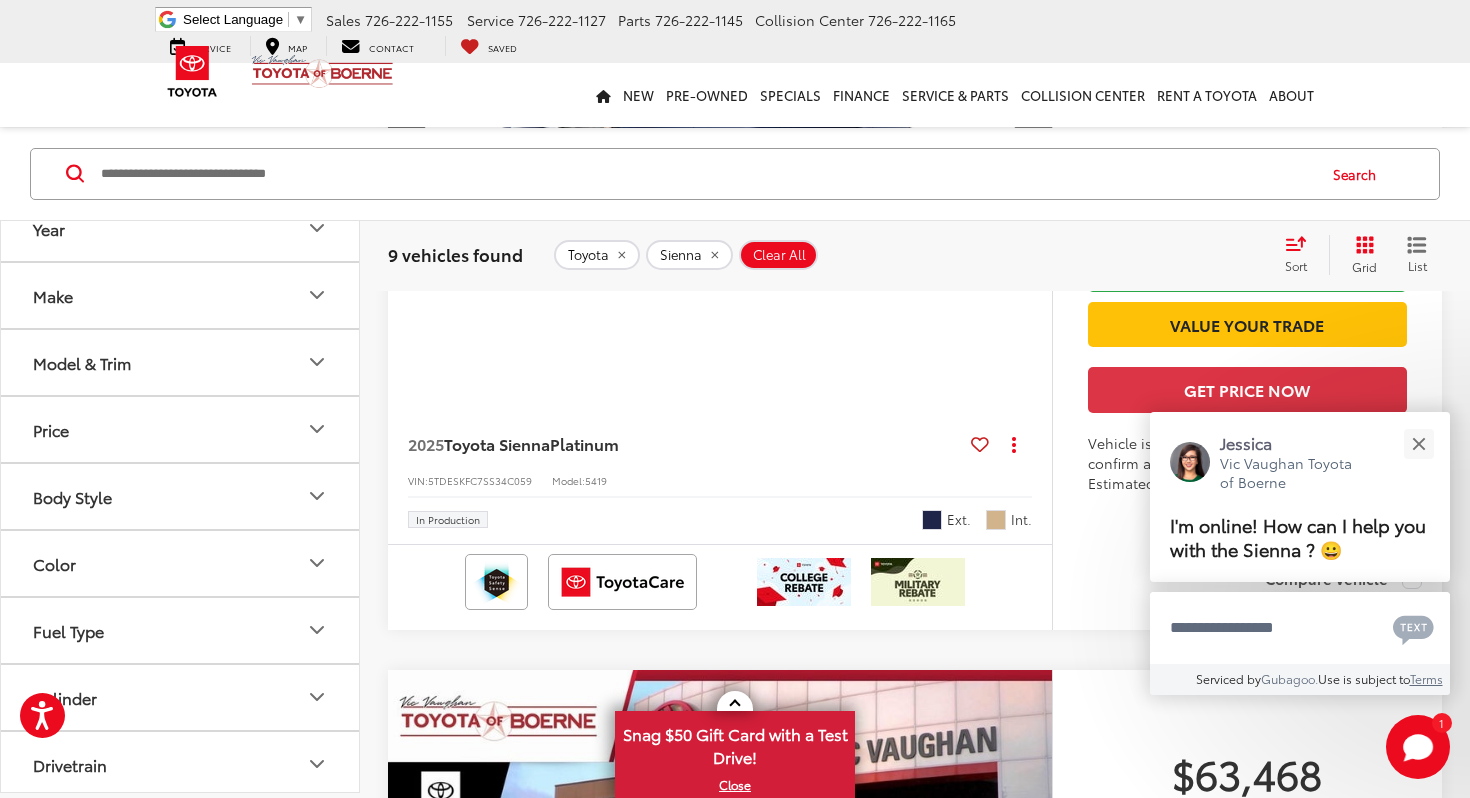 click at bounding box center [1032, 157] 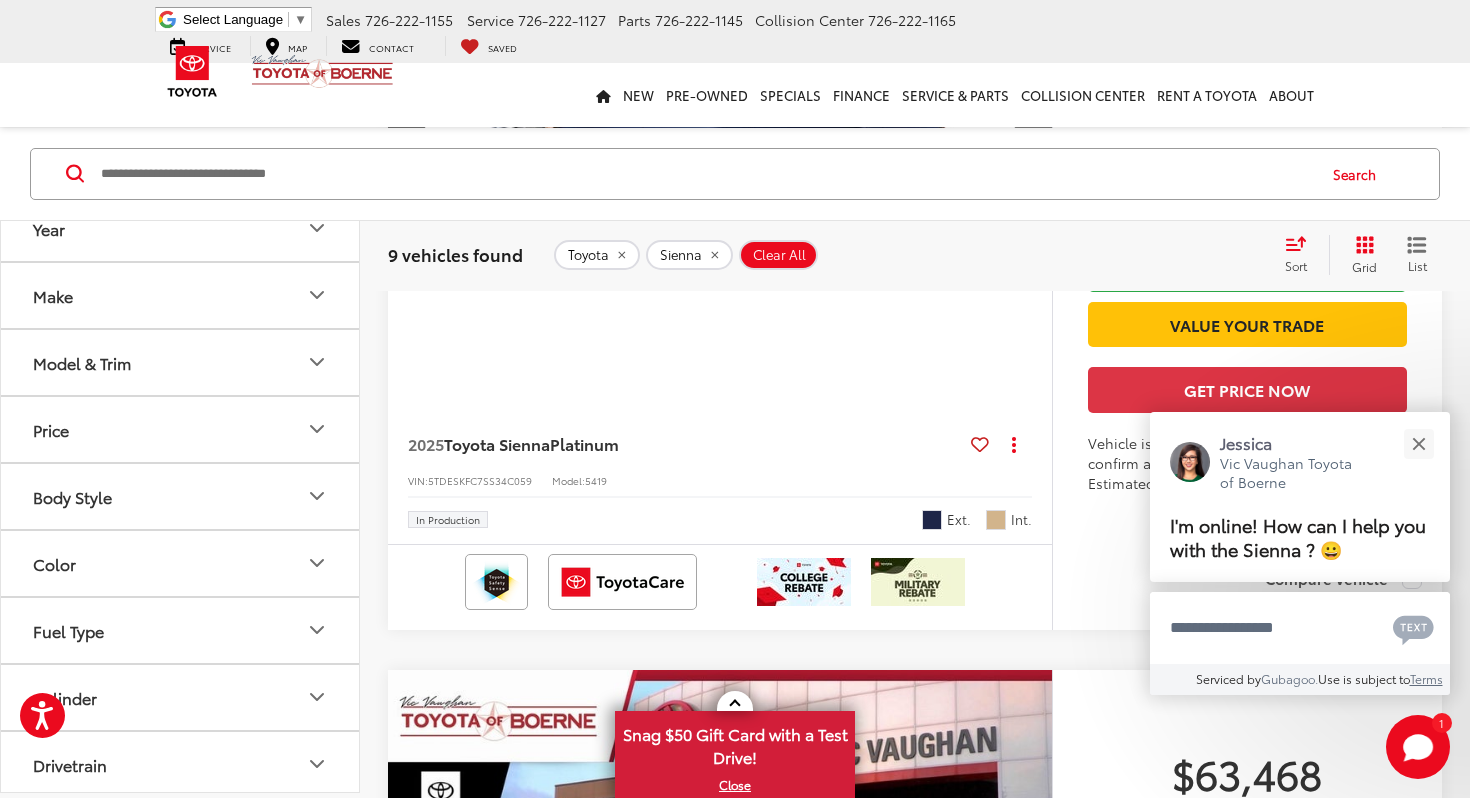click at bounding box center (1032, 157) 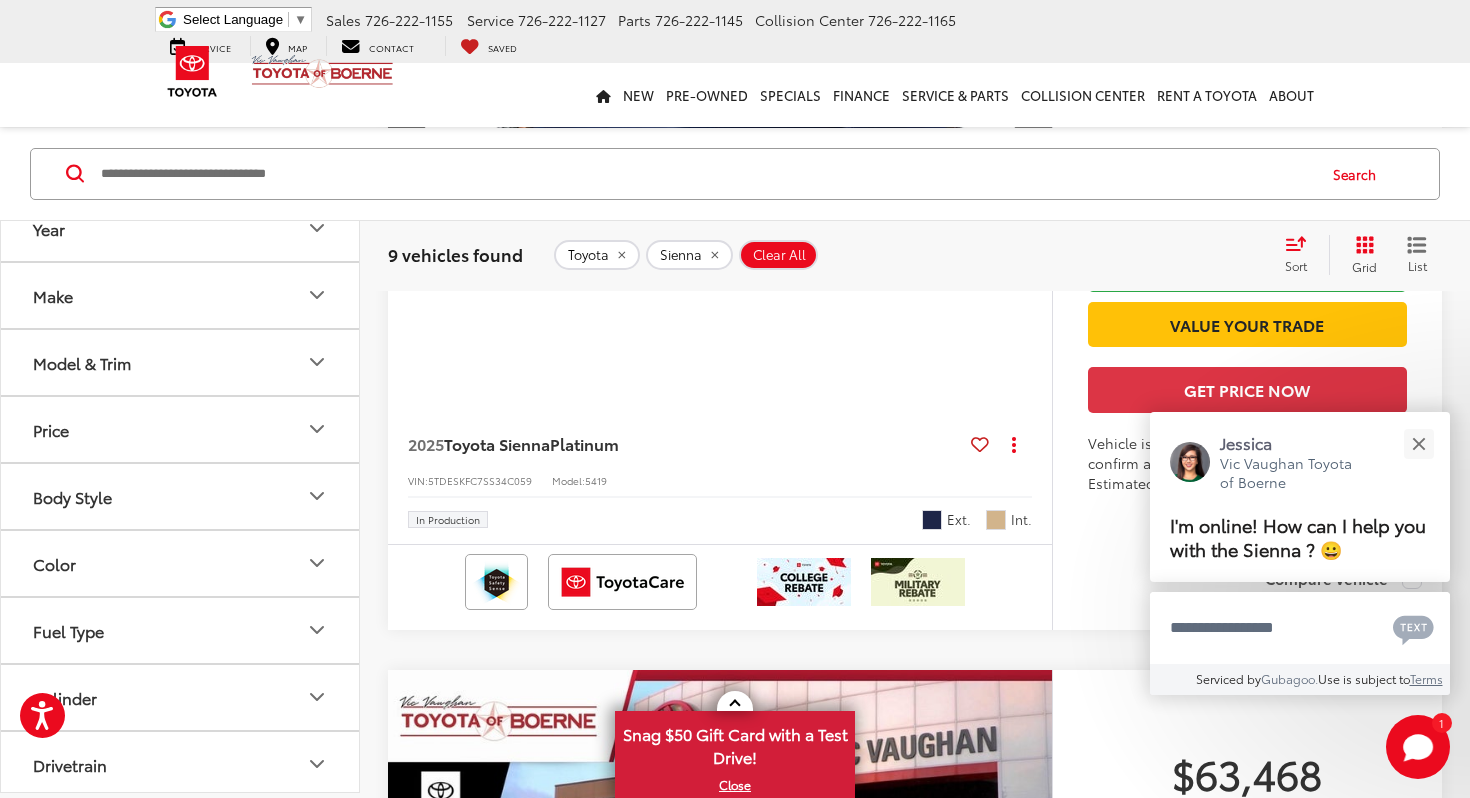 click at bounding box center (1032, 157) 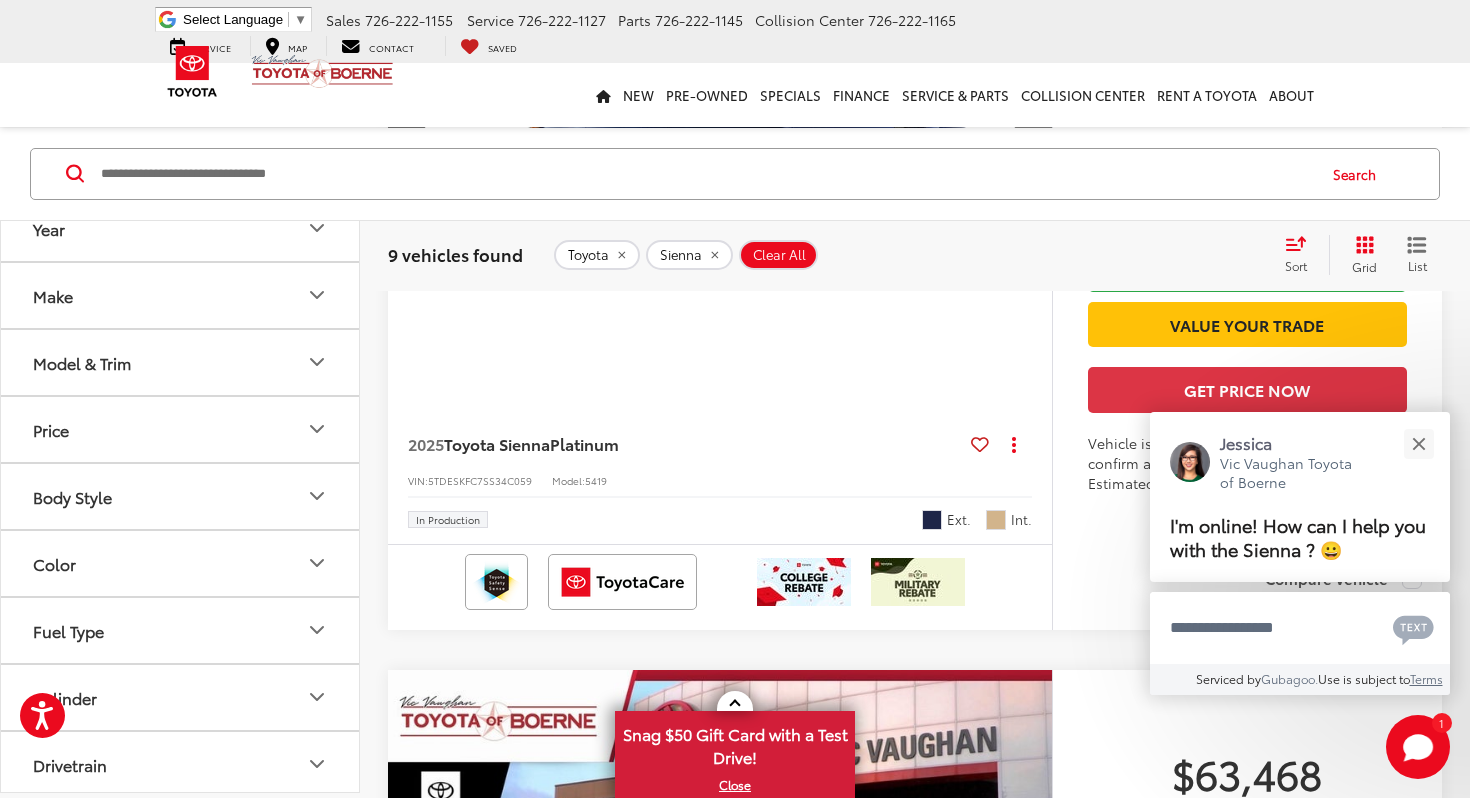 click at bounding box center (1032, 157) 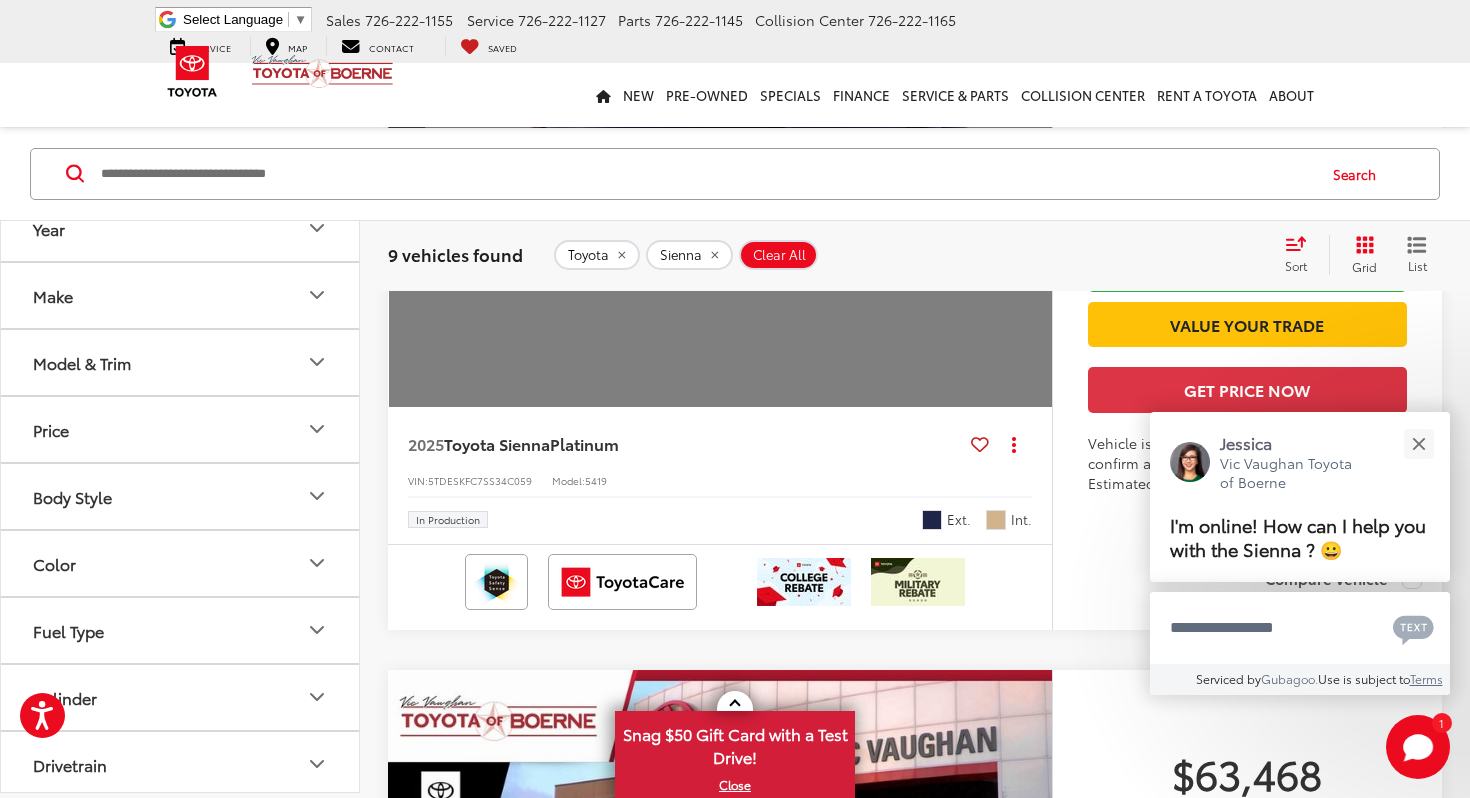 scroll, scrollTop: 0, scrollLeft: 3335, axis: horizontal 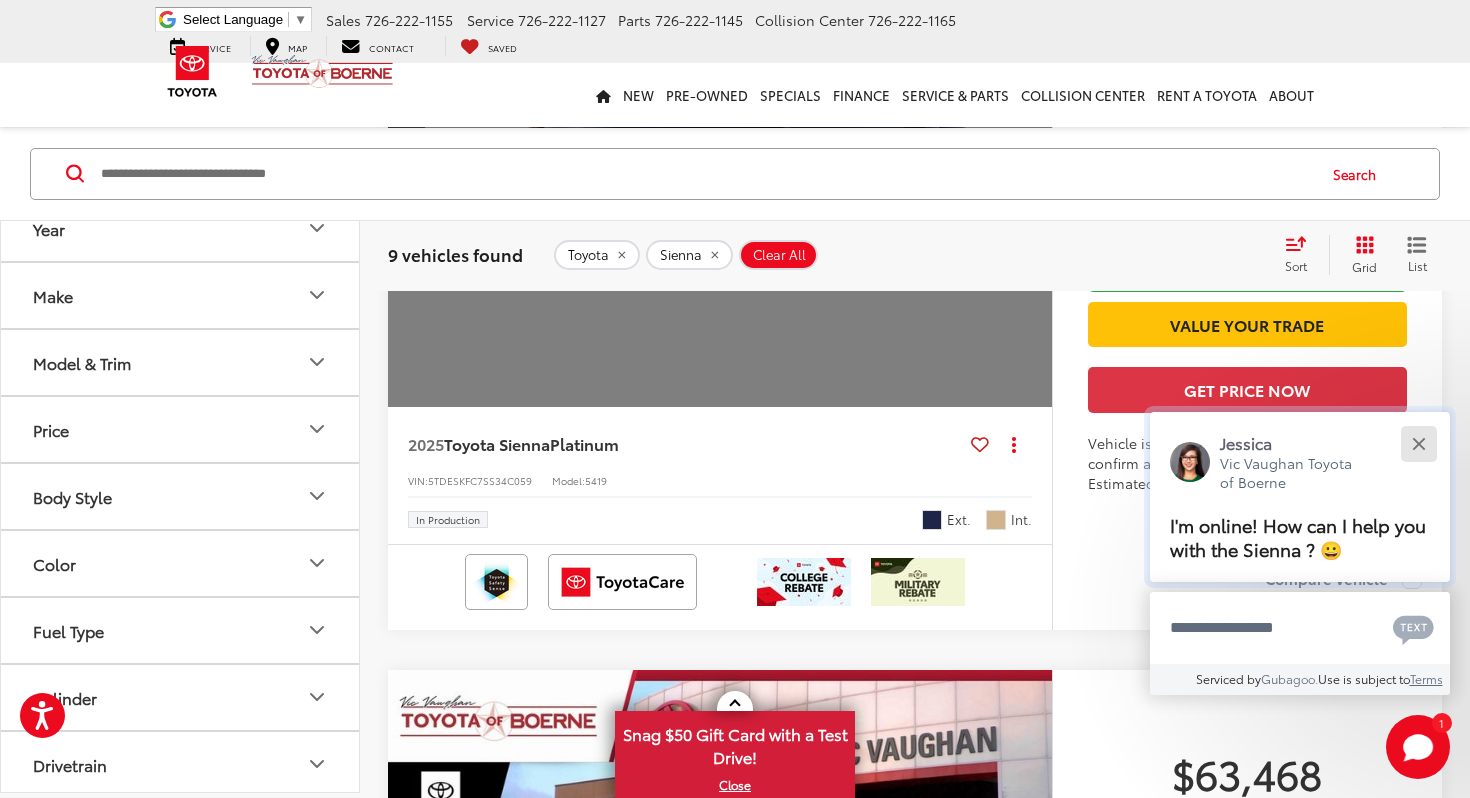 click at bounding box center (1418, 443) 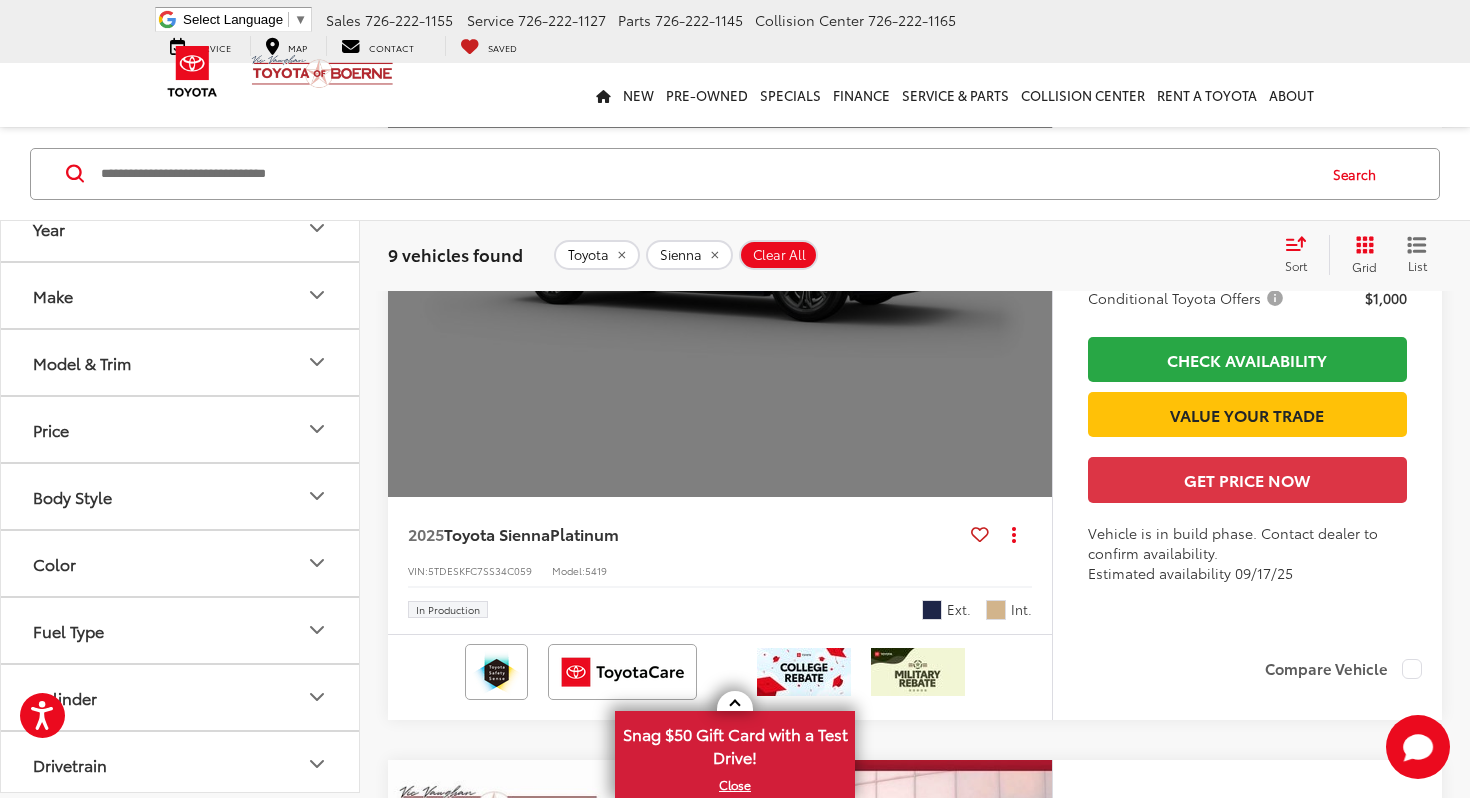 scroll, scrollTop: 5927, scrollLeft: 0, axis: vertical 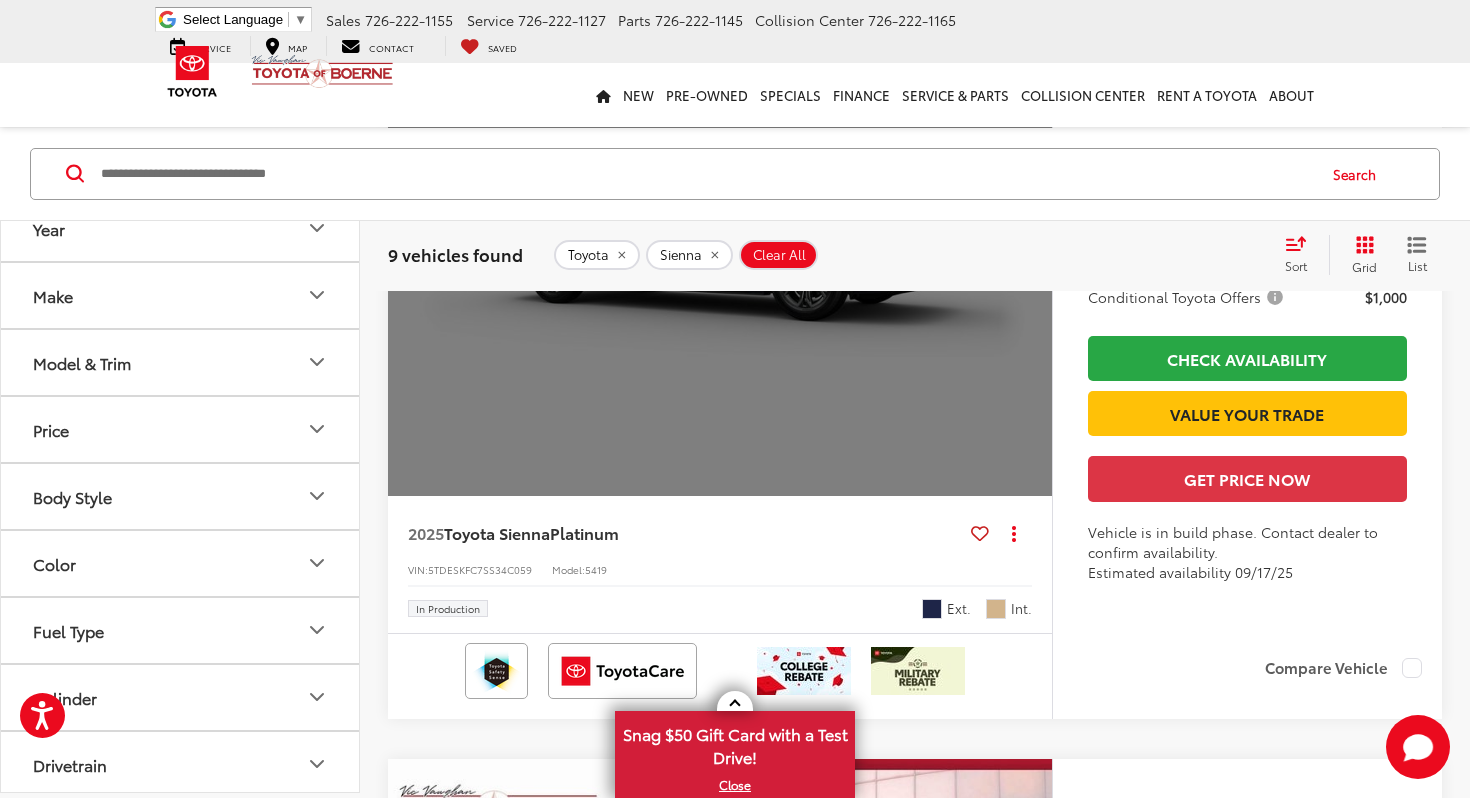 click on "View More" at bounding box center [720, 247] 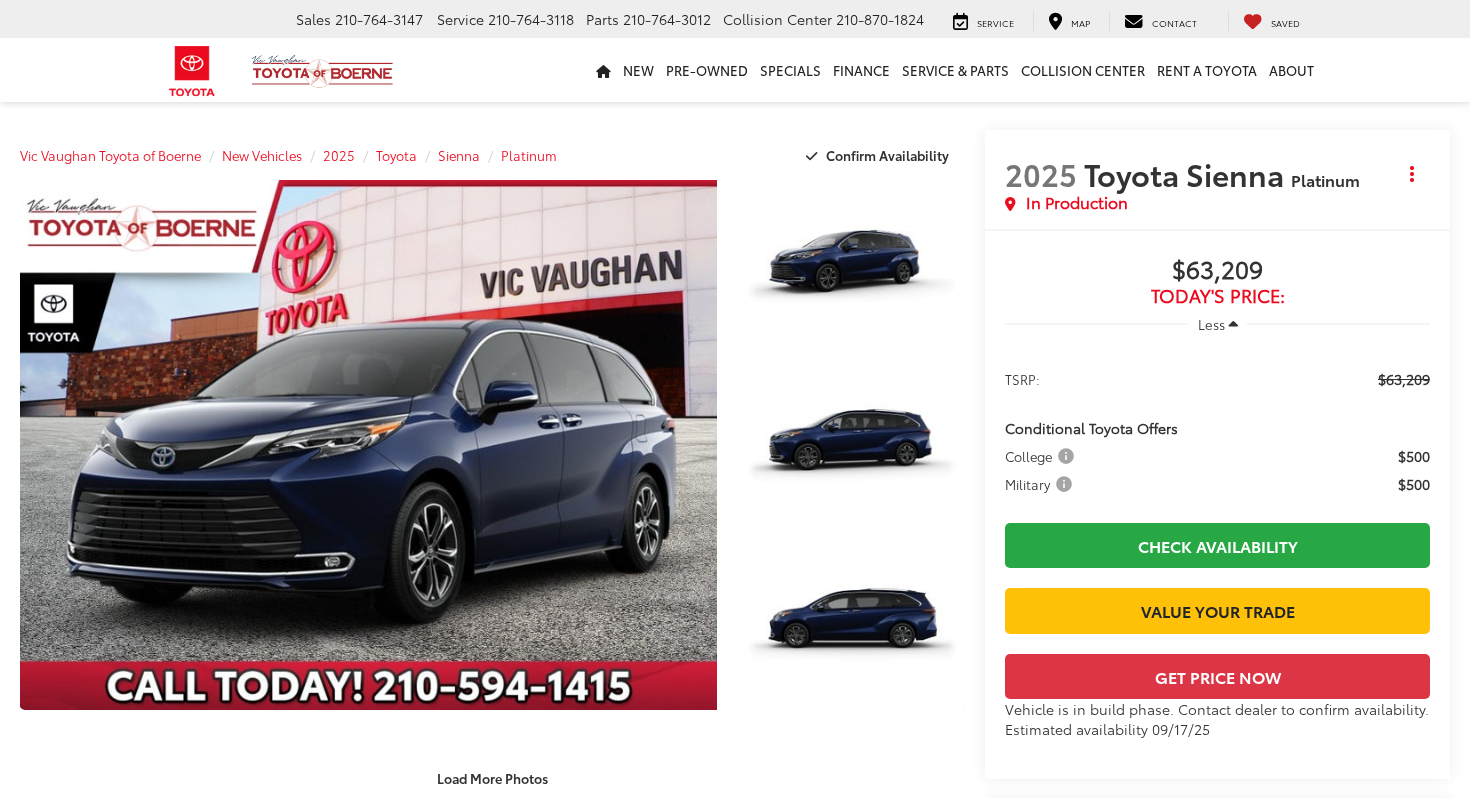 scroll, scrollTop: 0, scrollLeft: 0, axis: both 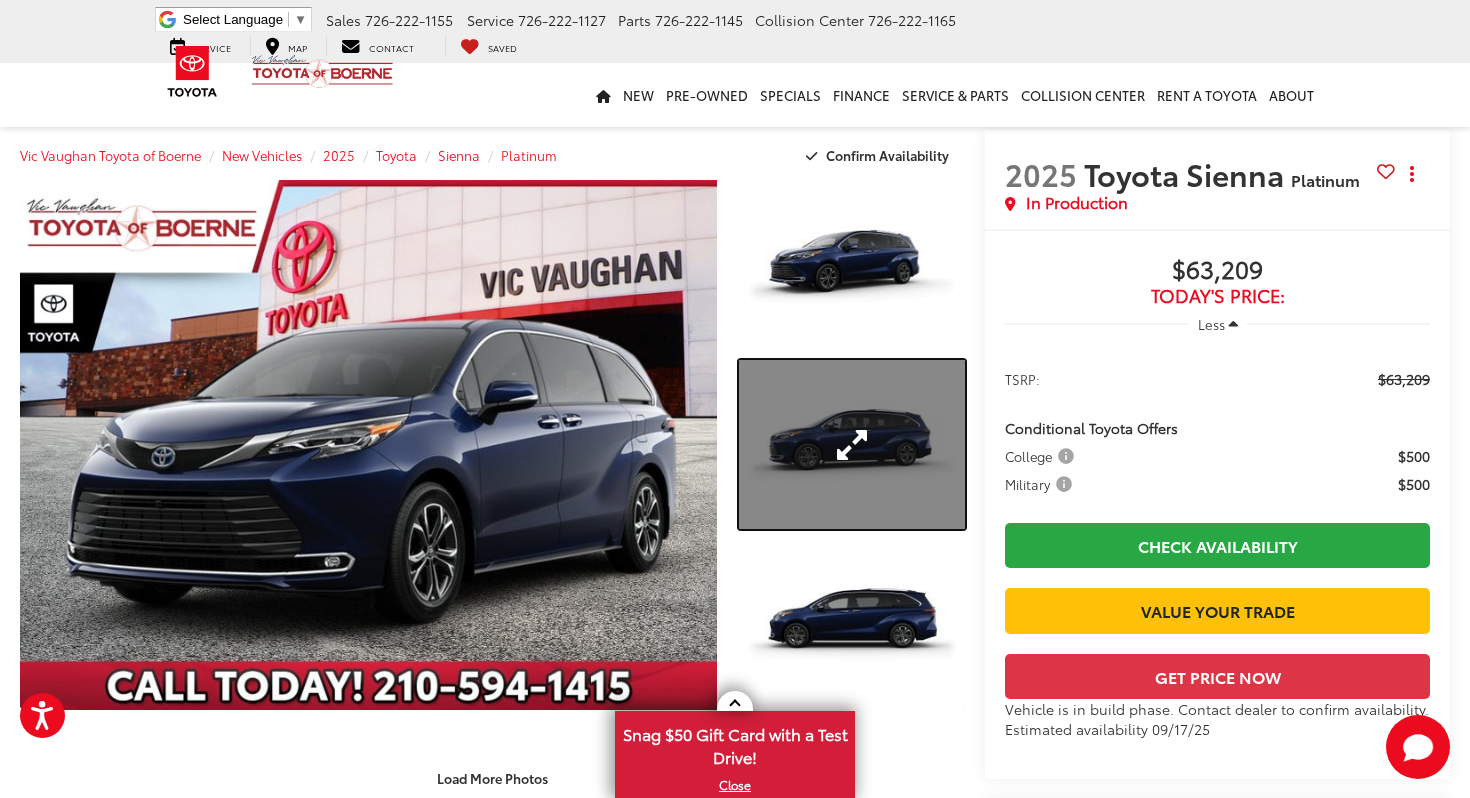 click at bounding box center [852, 444] 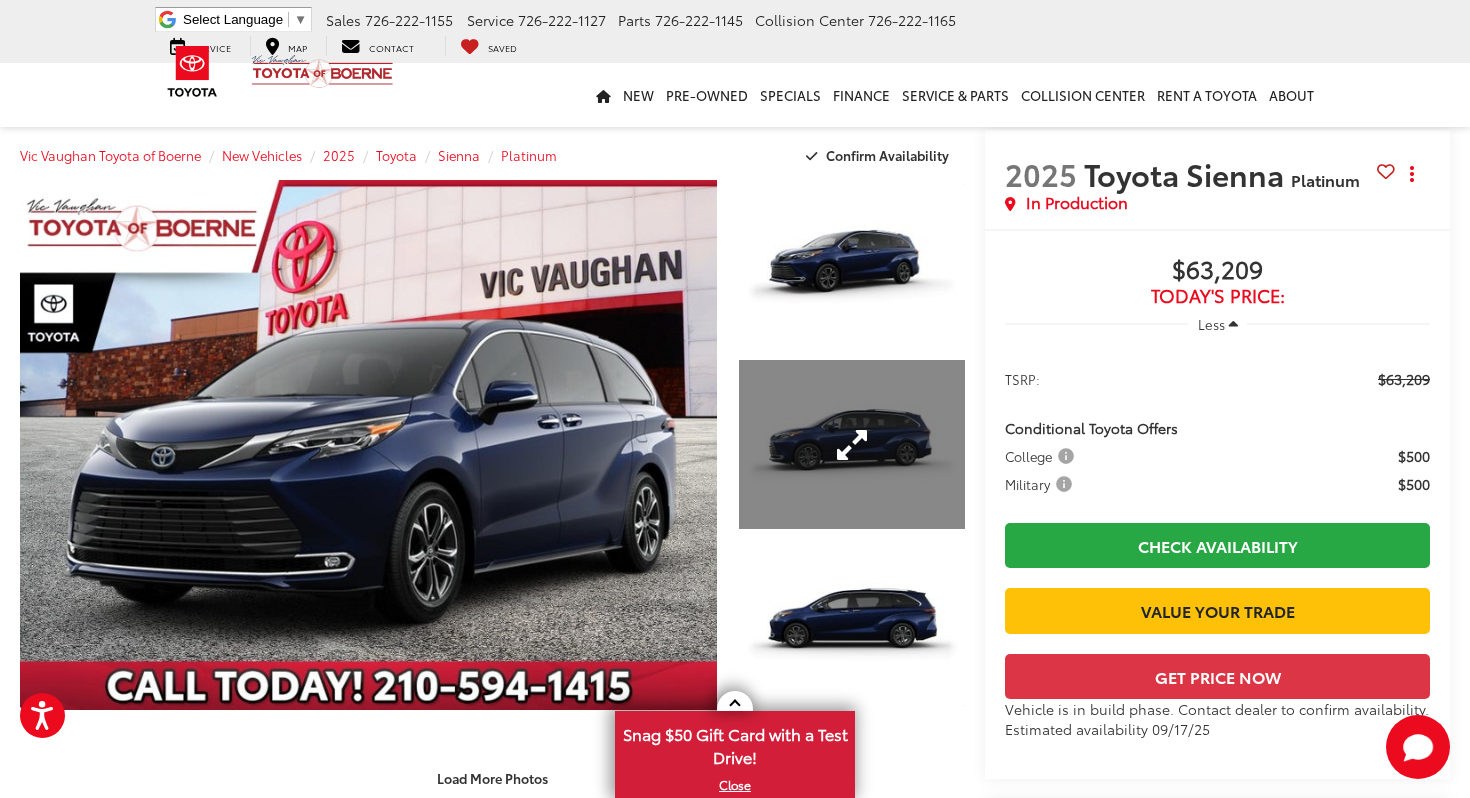 scroll, scrollTop: 0, scrollLeft: 129, axis: horizontal 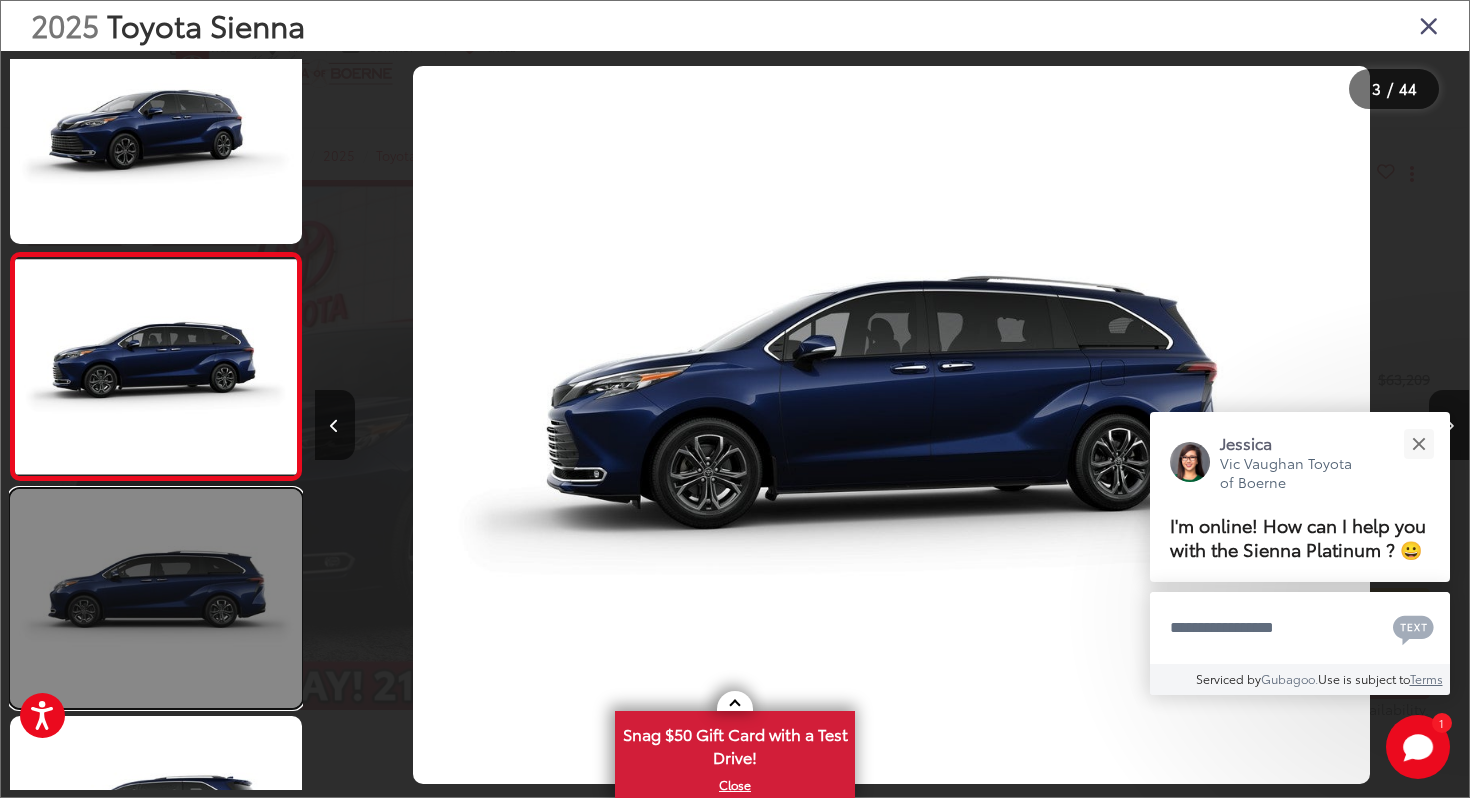 click at bounding box center (156, 598) 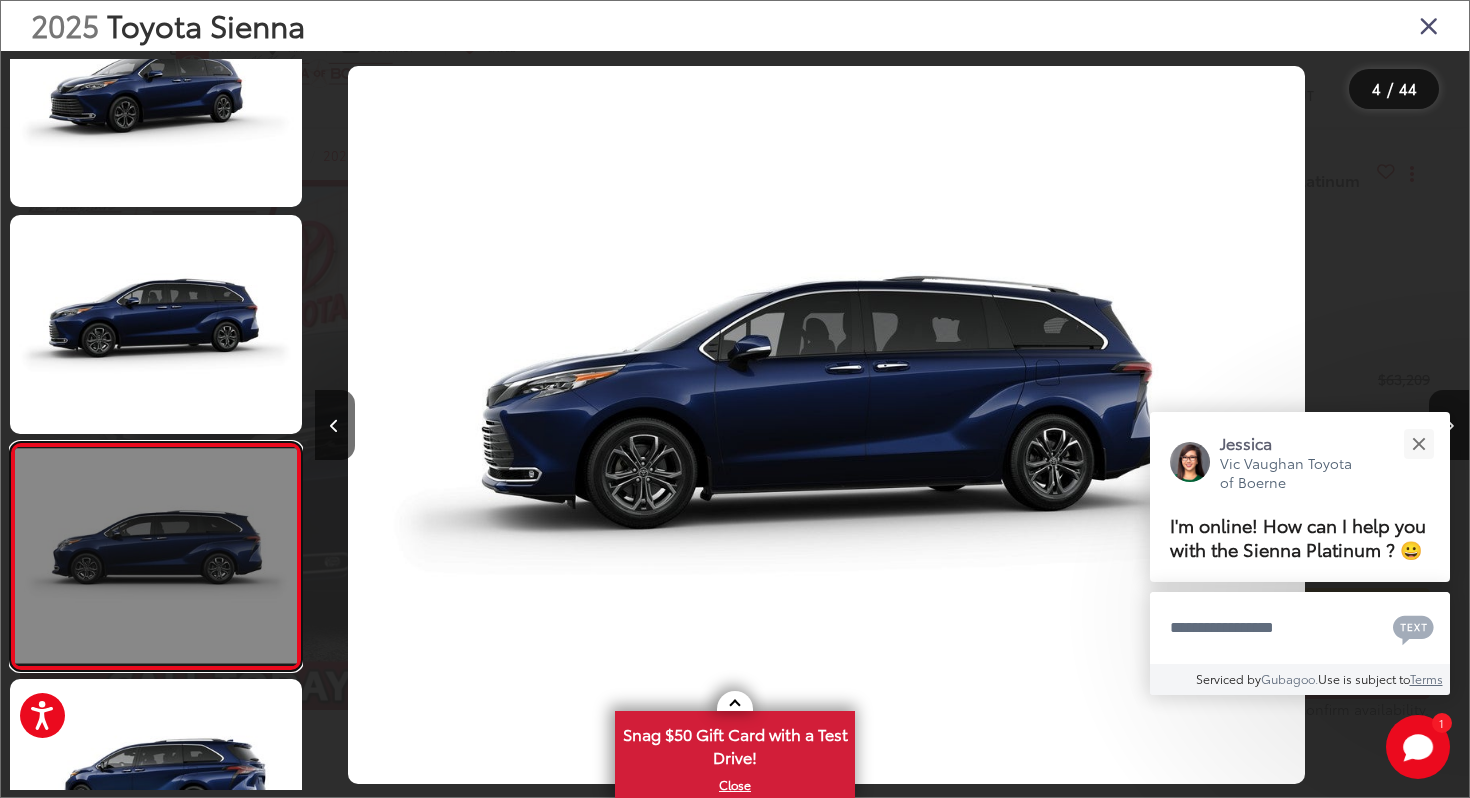 scroll, scrollTop: 416, scrollLeft: 0, axis: vertical 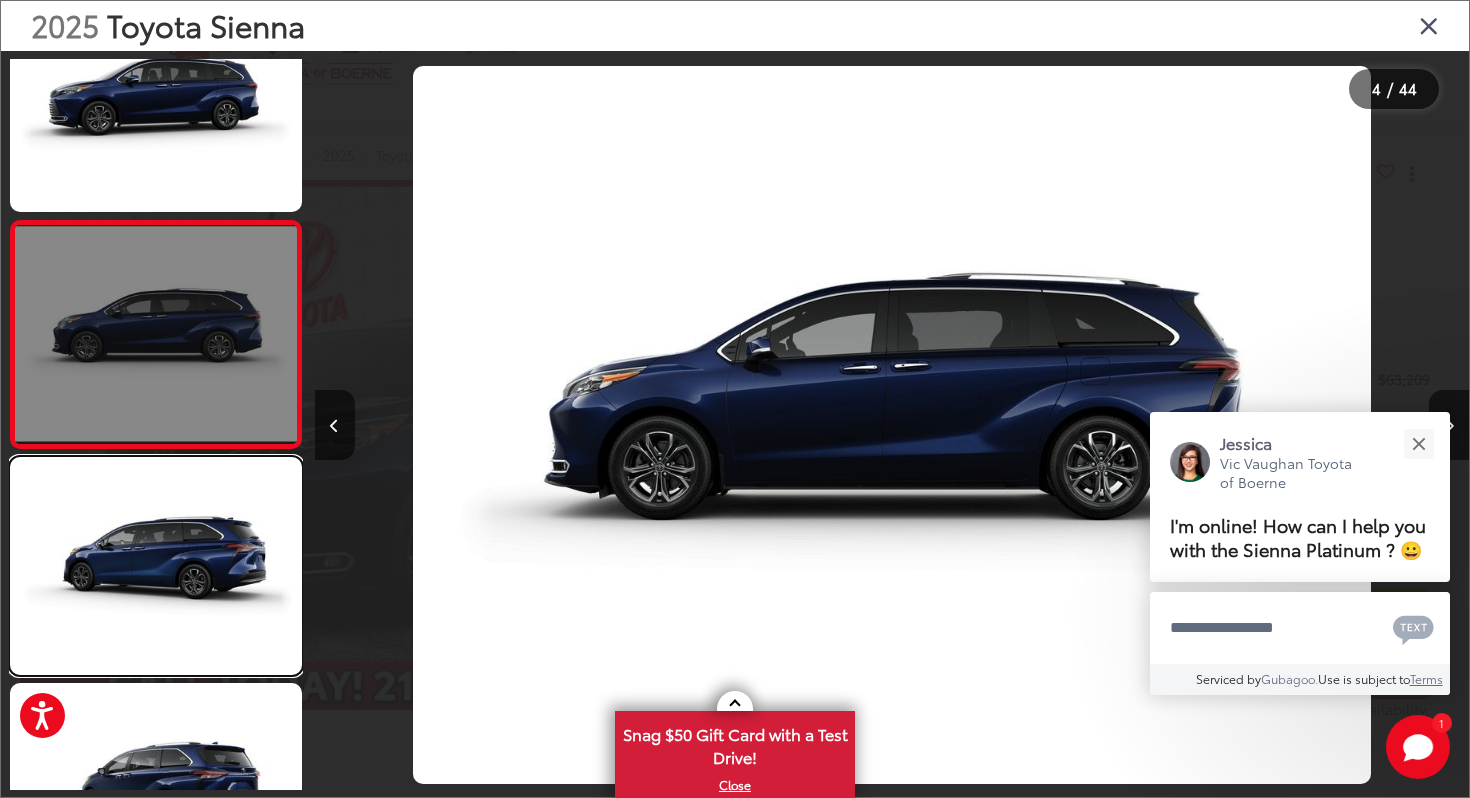 click at bounding box center (156, 566) 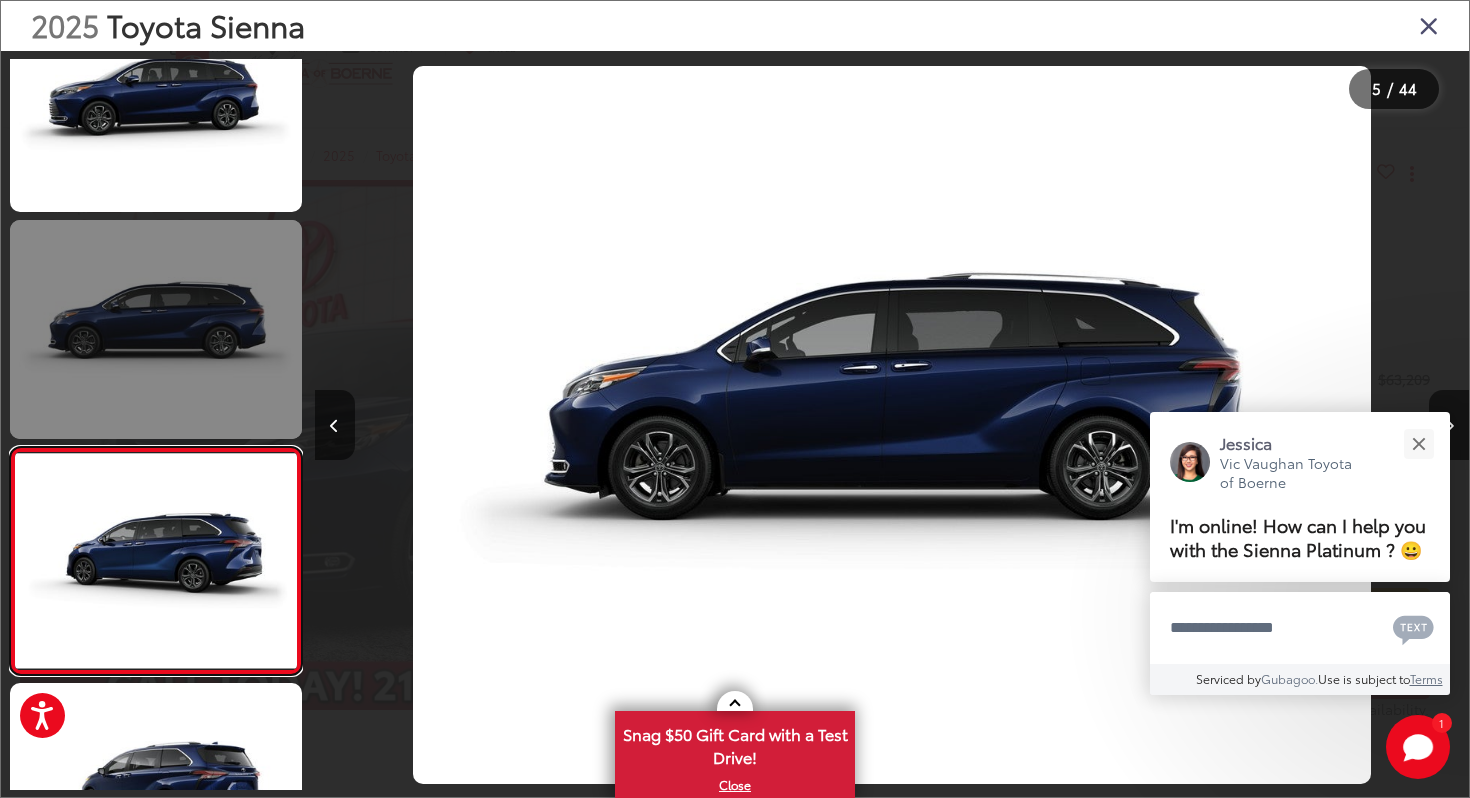 scroll, scrollTop: 0, scrollLeft: 3528, axis: horizontal 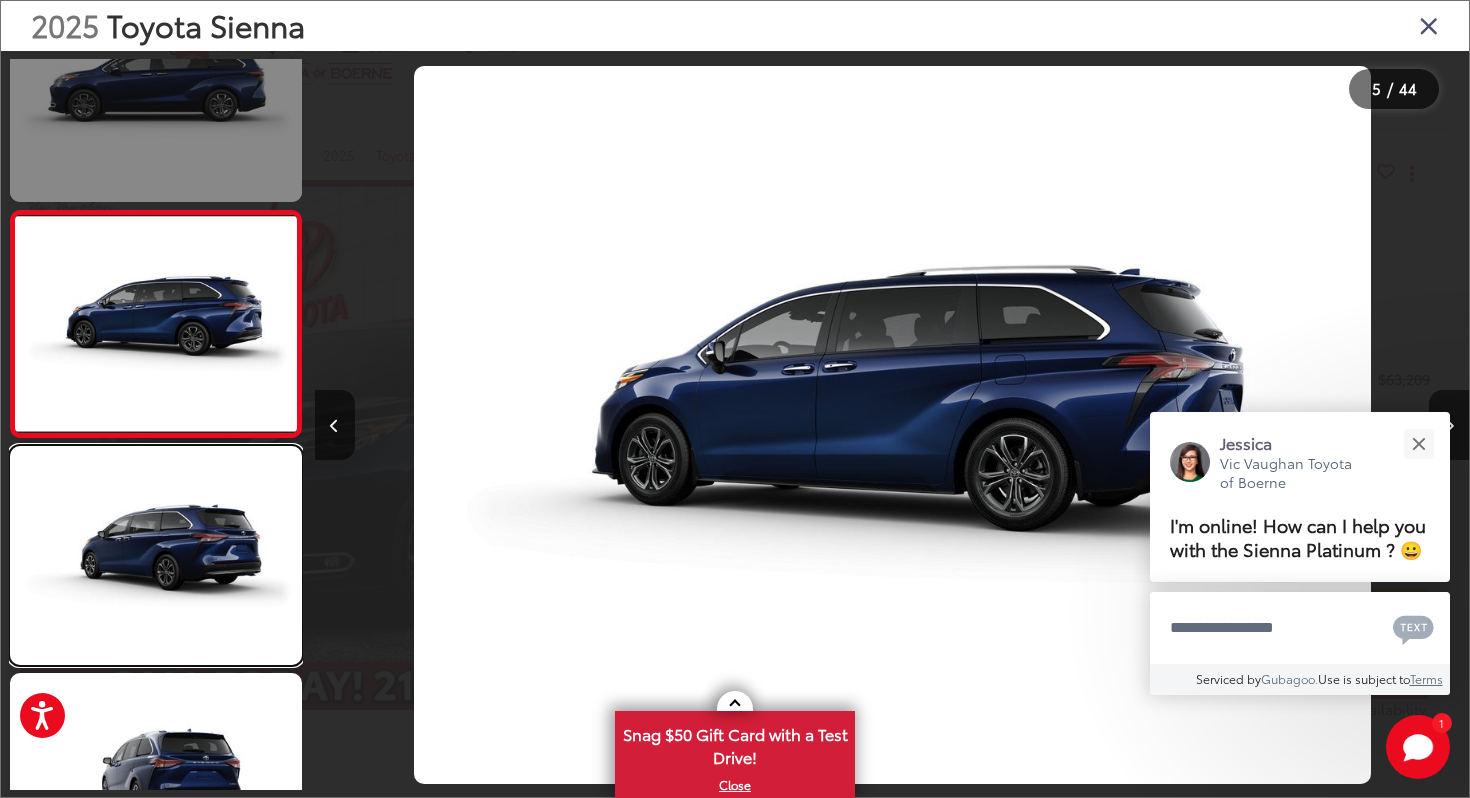 click at bounding box center [156, 555] 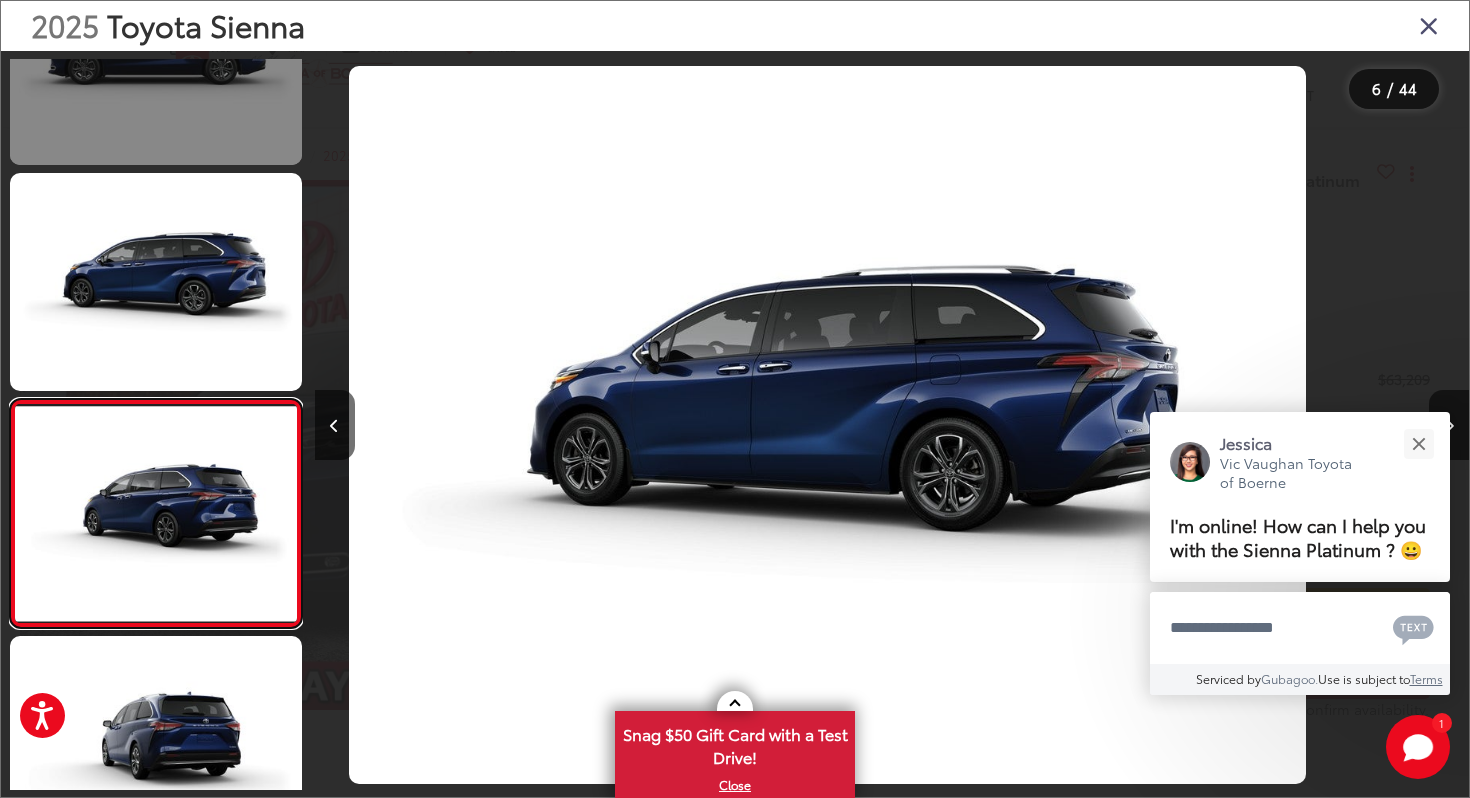 scroll, scrollTop: 887, scrollLeft: 0, axis: vertical 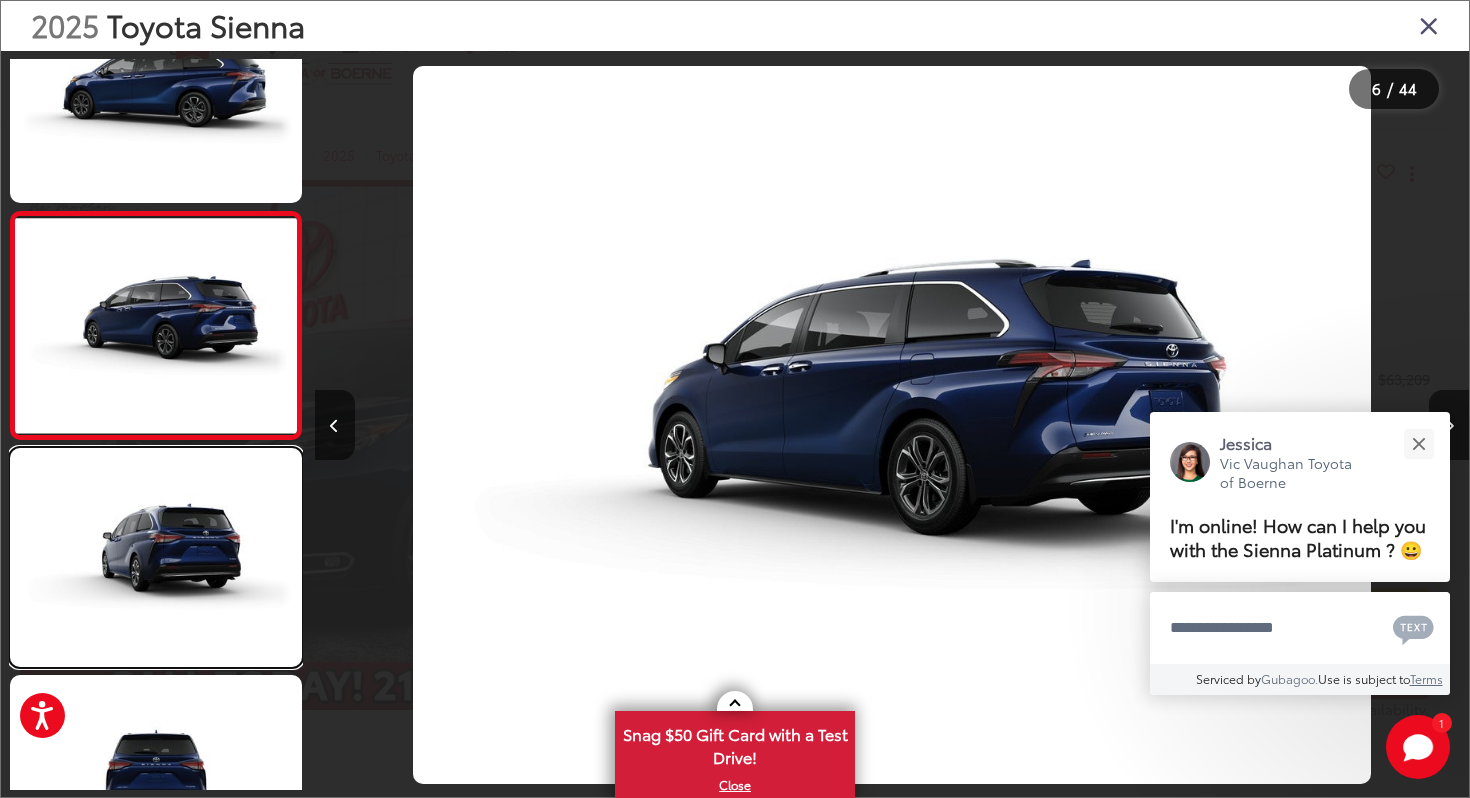 click at bounding box center (156, 557) 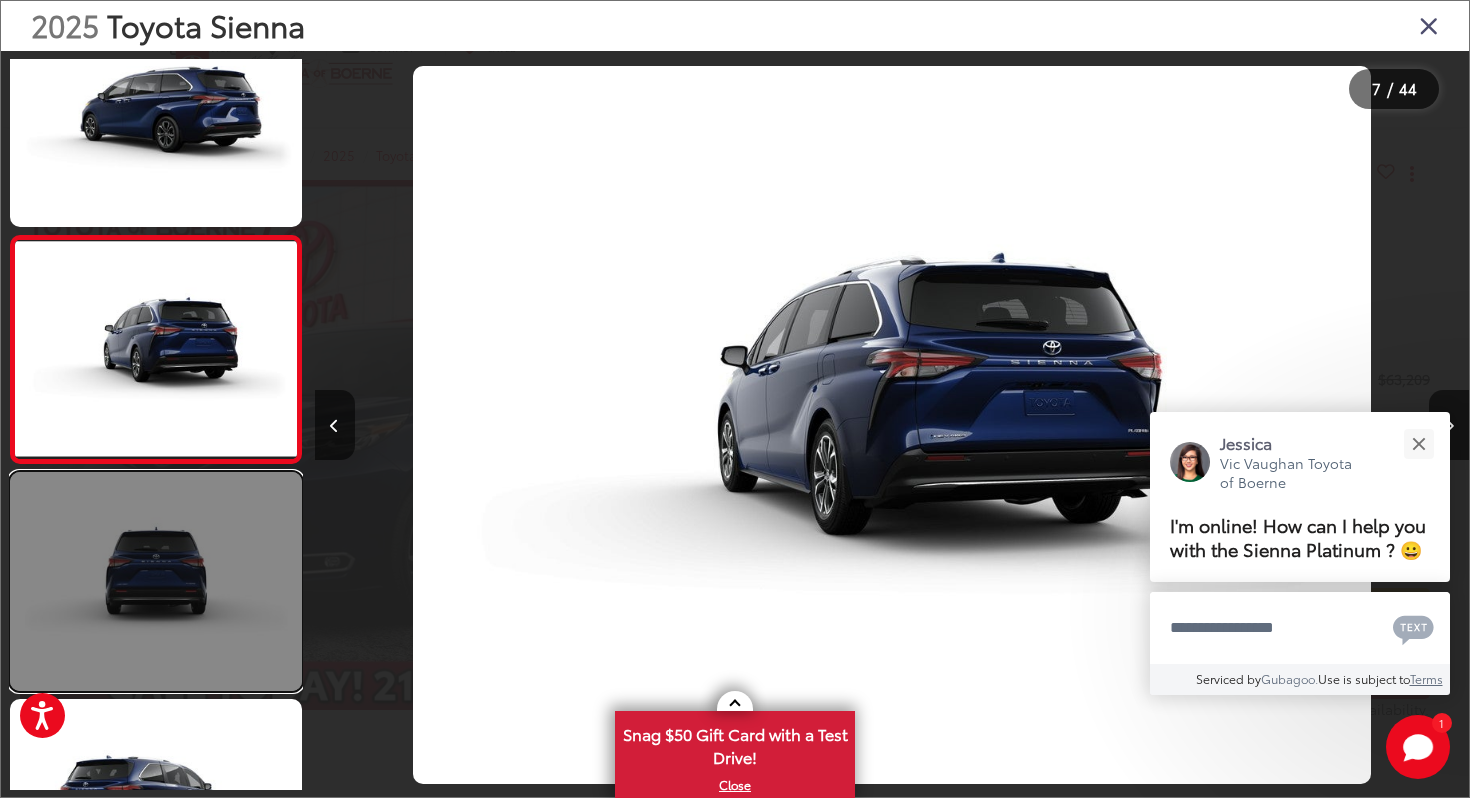 click at bounding box center (156, 581) 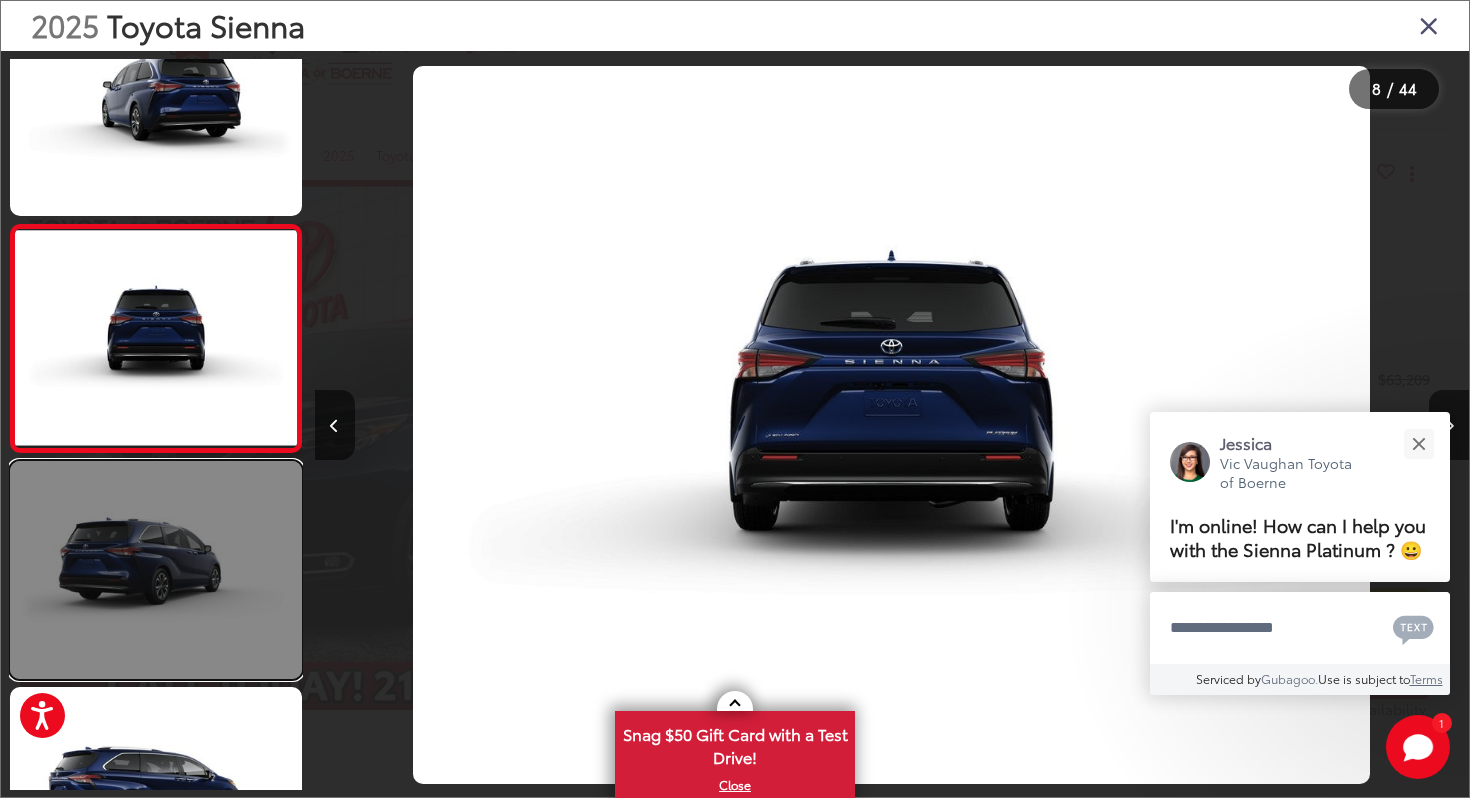 click at bounding box center [156, 570] 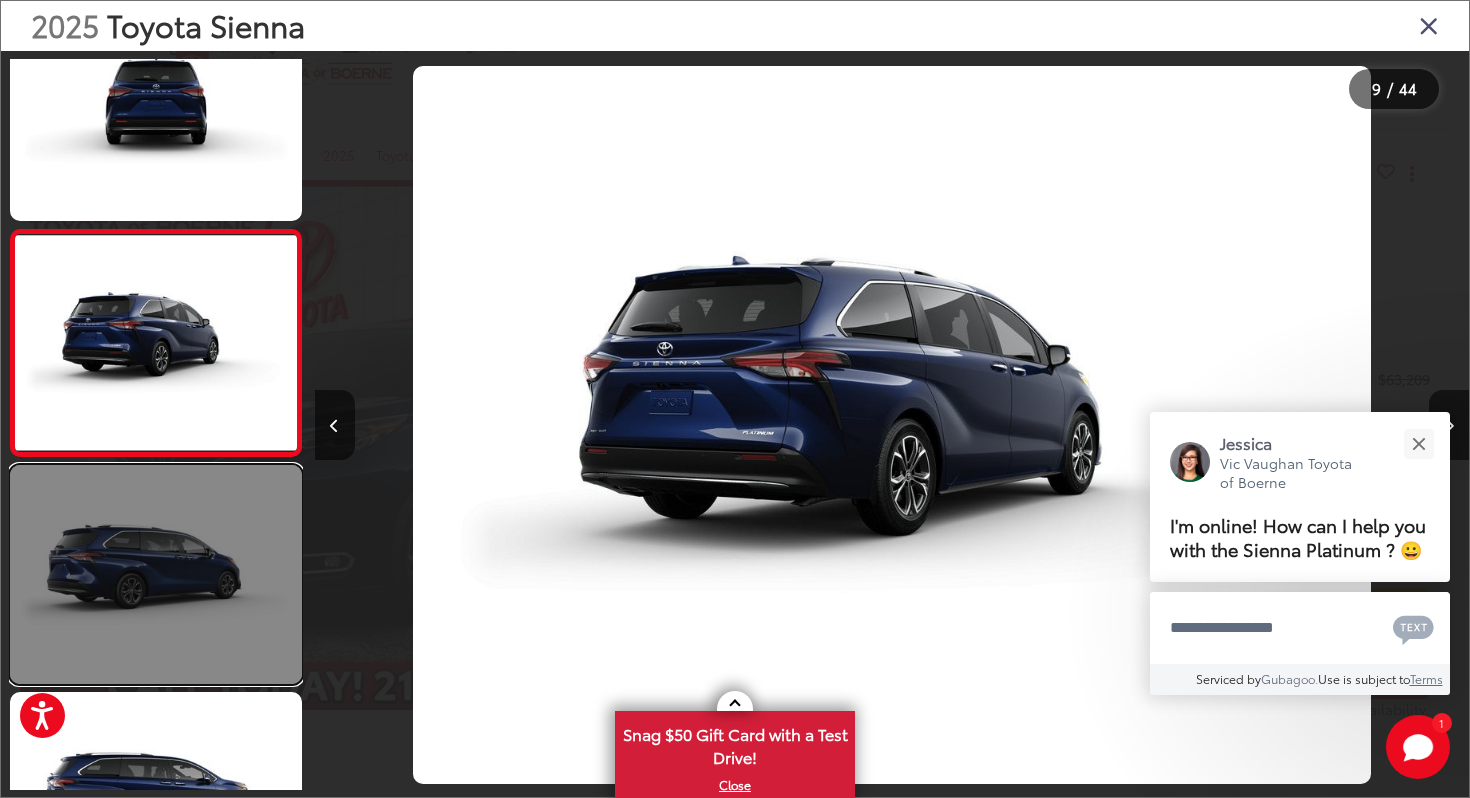 click at bounding box center (156, 574) 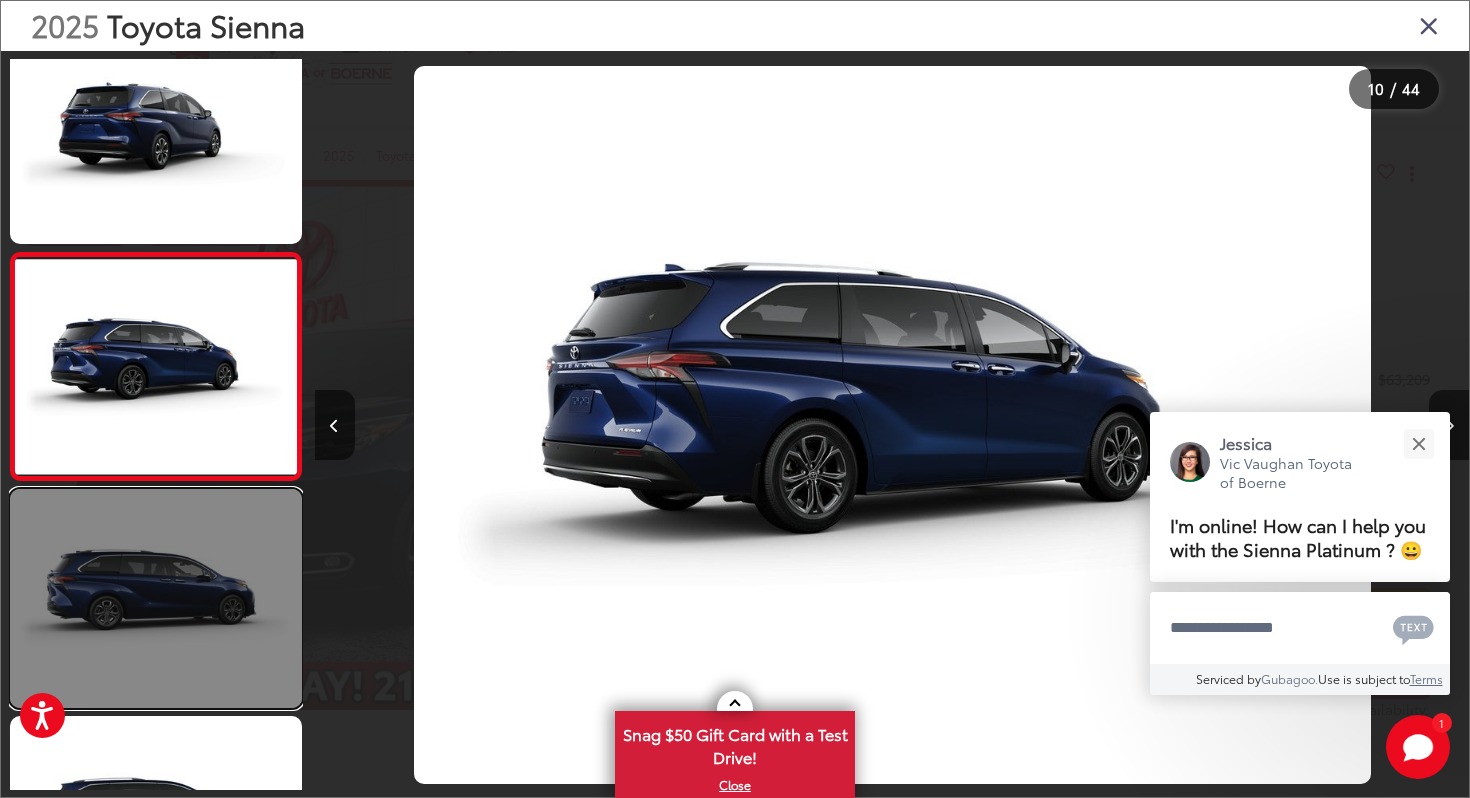 click at bounding box center [156, 598] 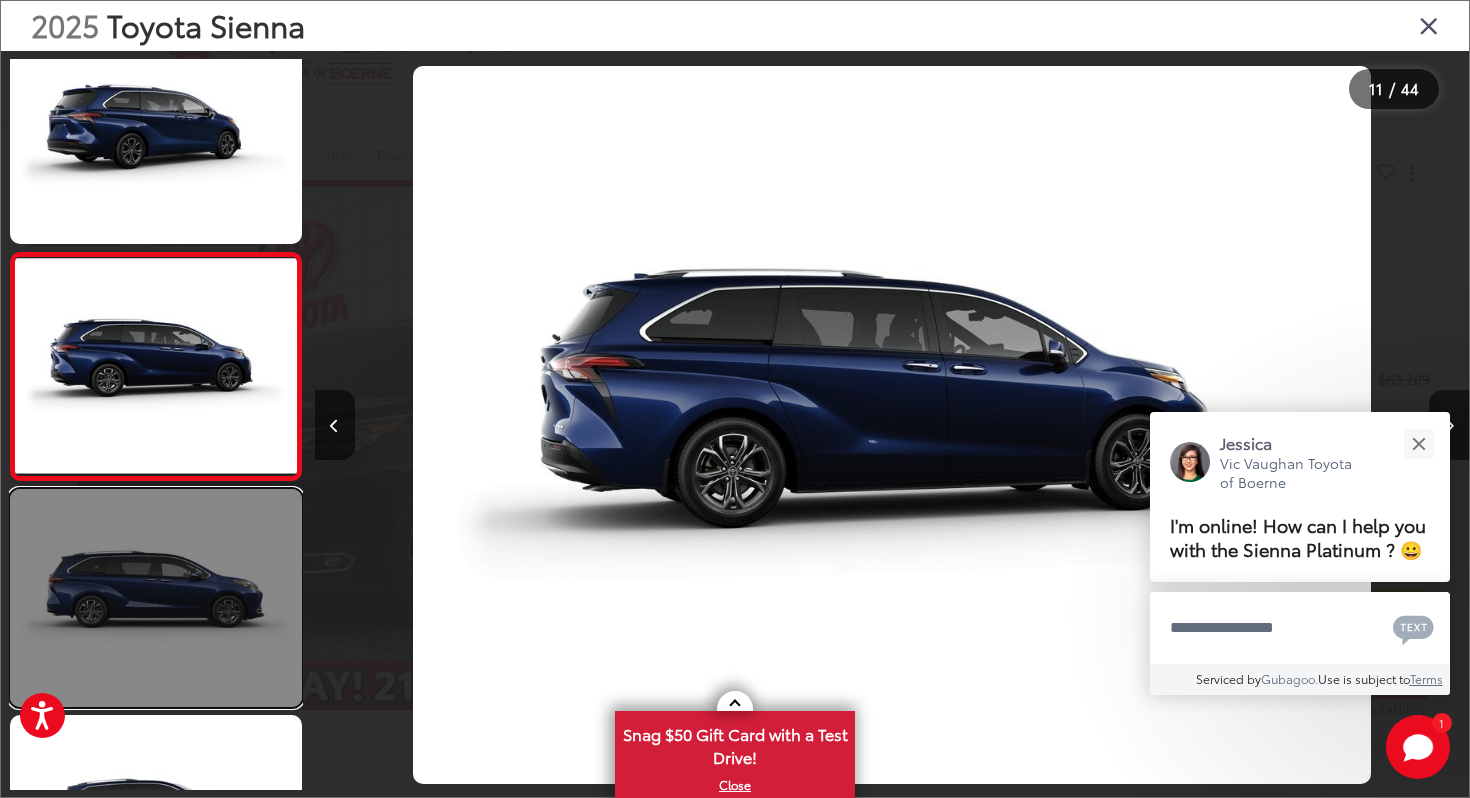 click at bounding box center (156, 598) 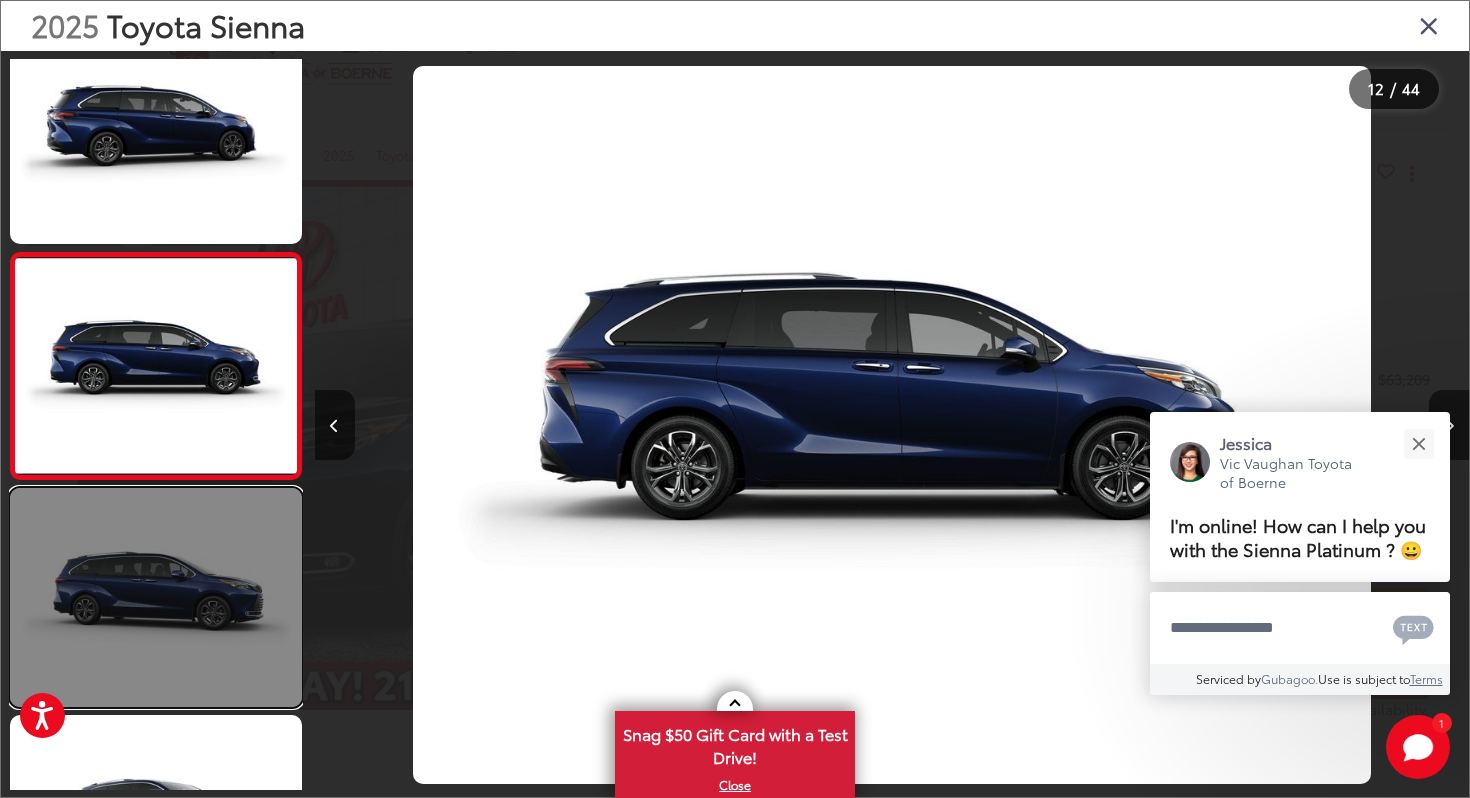 click at bounding box center (156, 597) 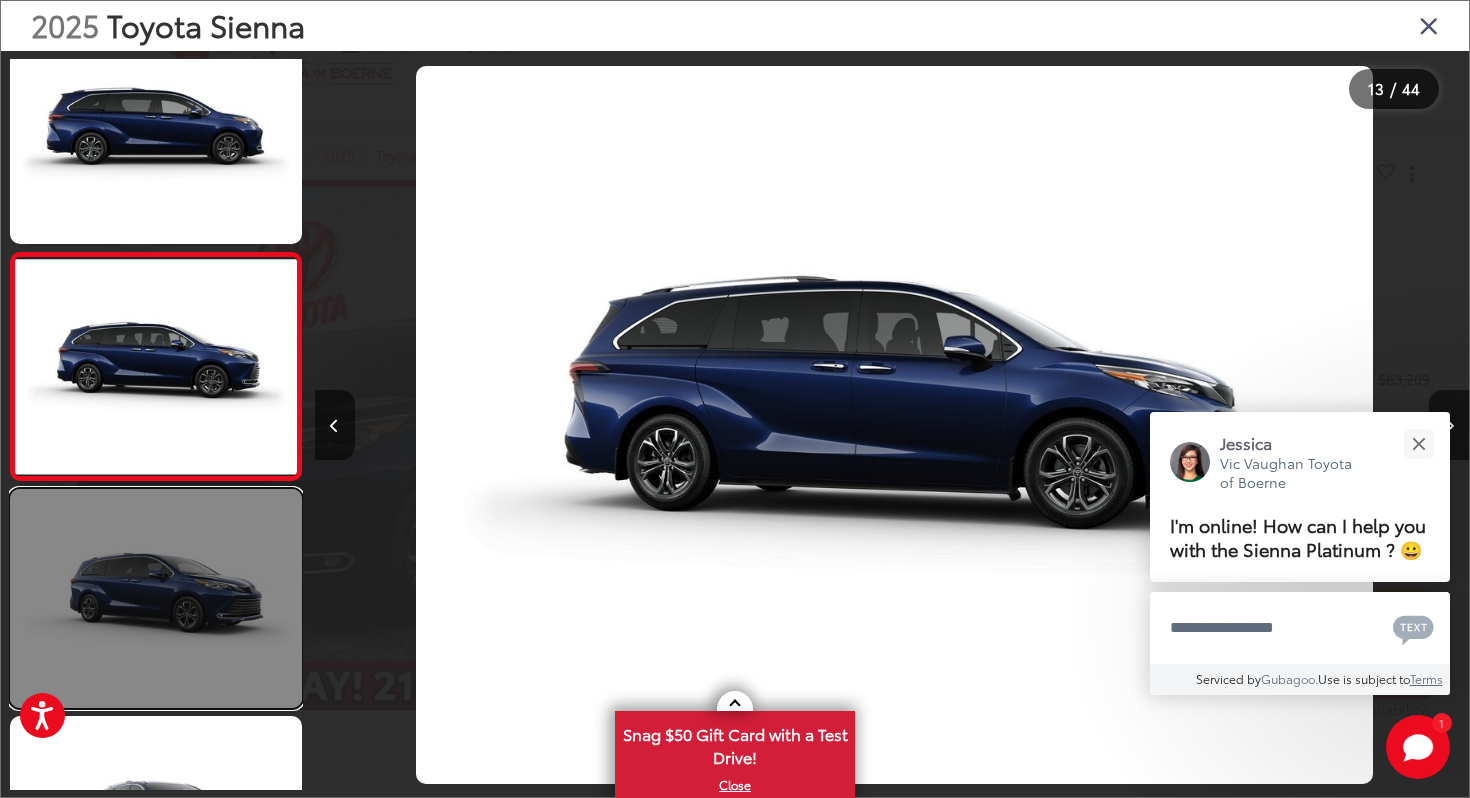 click at bounding box center [156, 598] 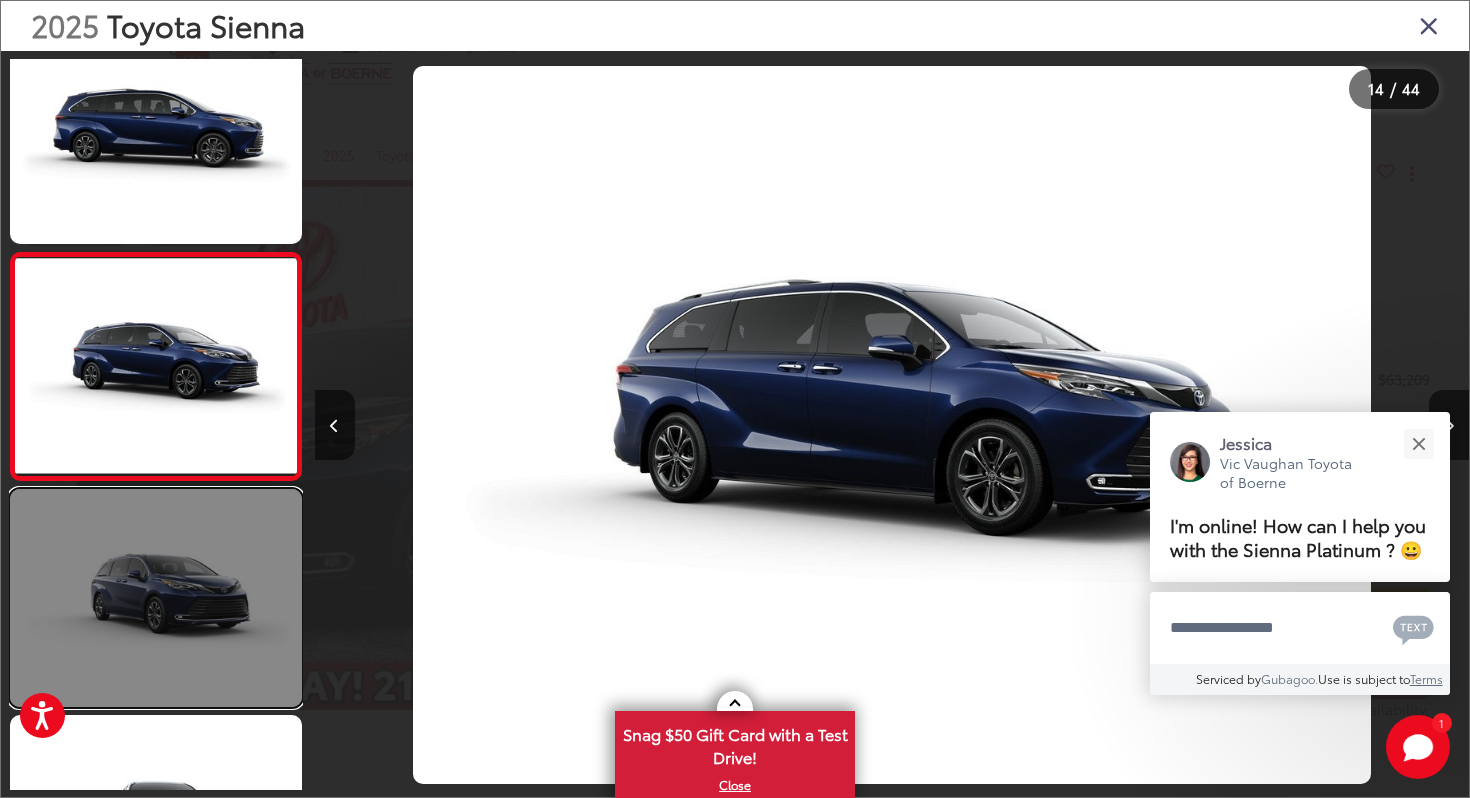 click at bounding box center [156, 598] 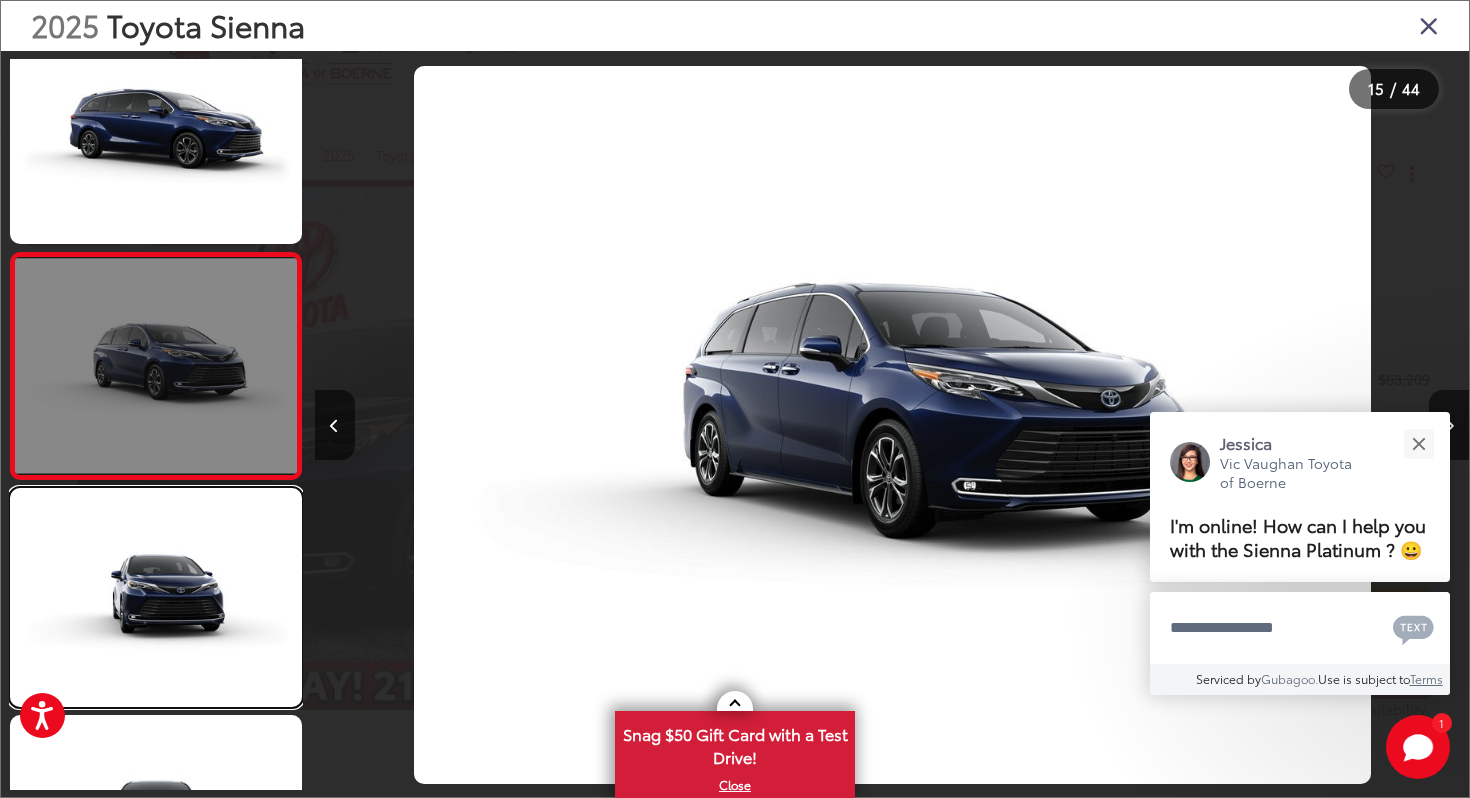 click at bounding box center (156, 597) 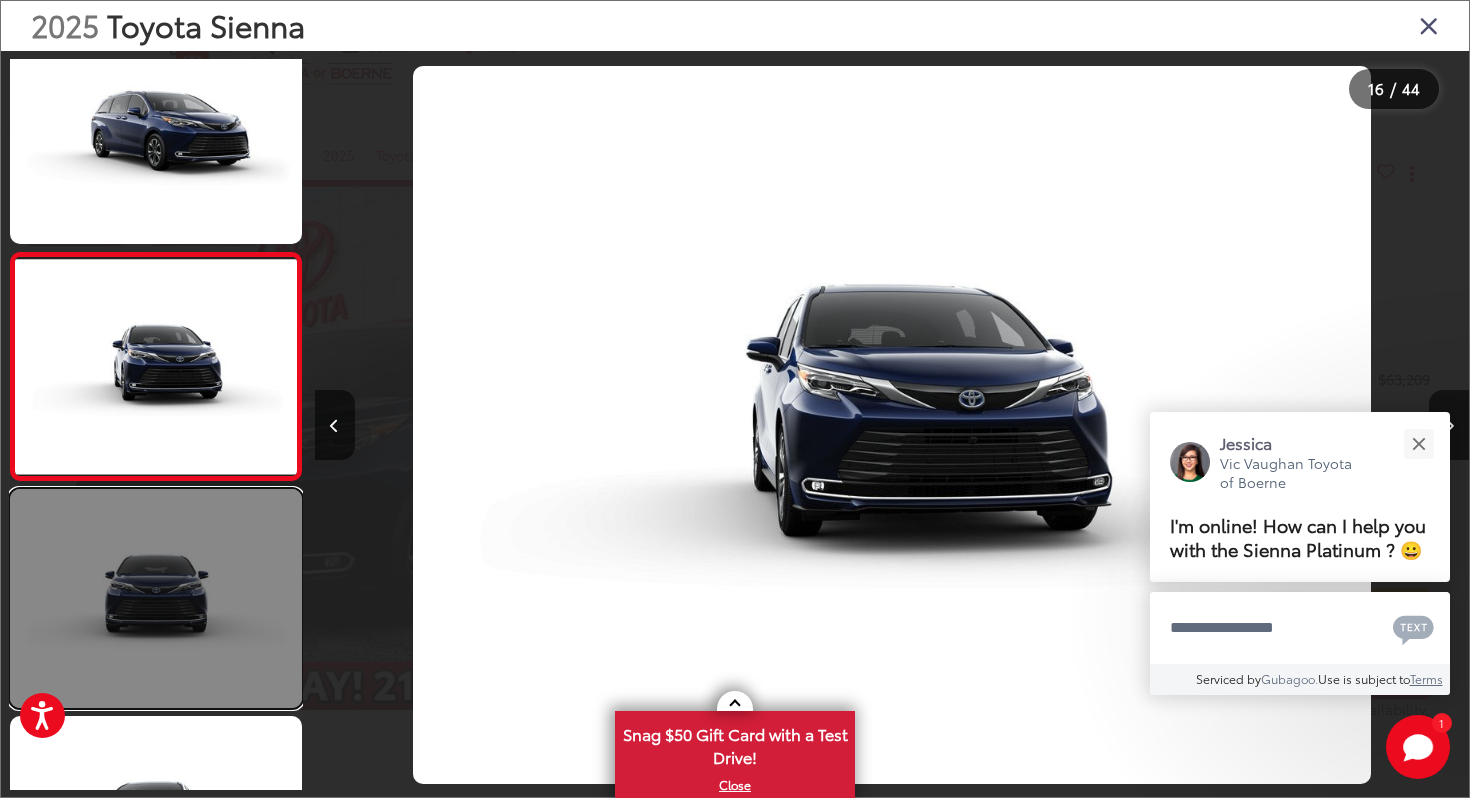 click at bounding box center [156, 598] 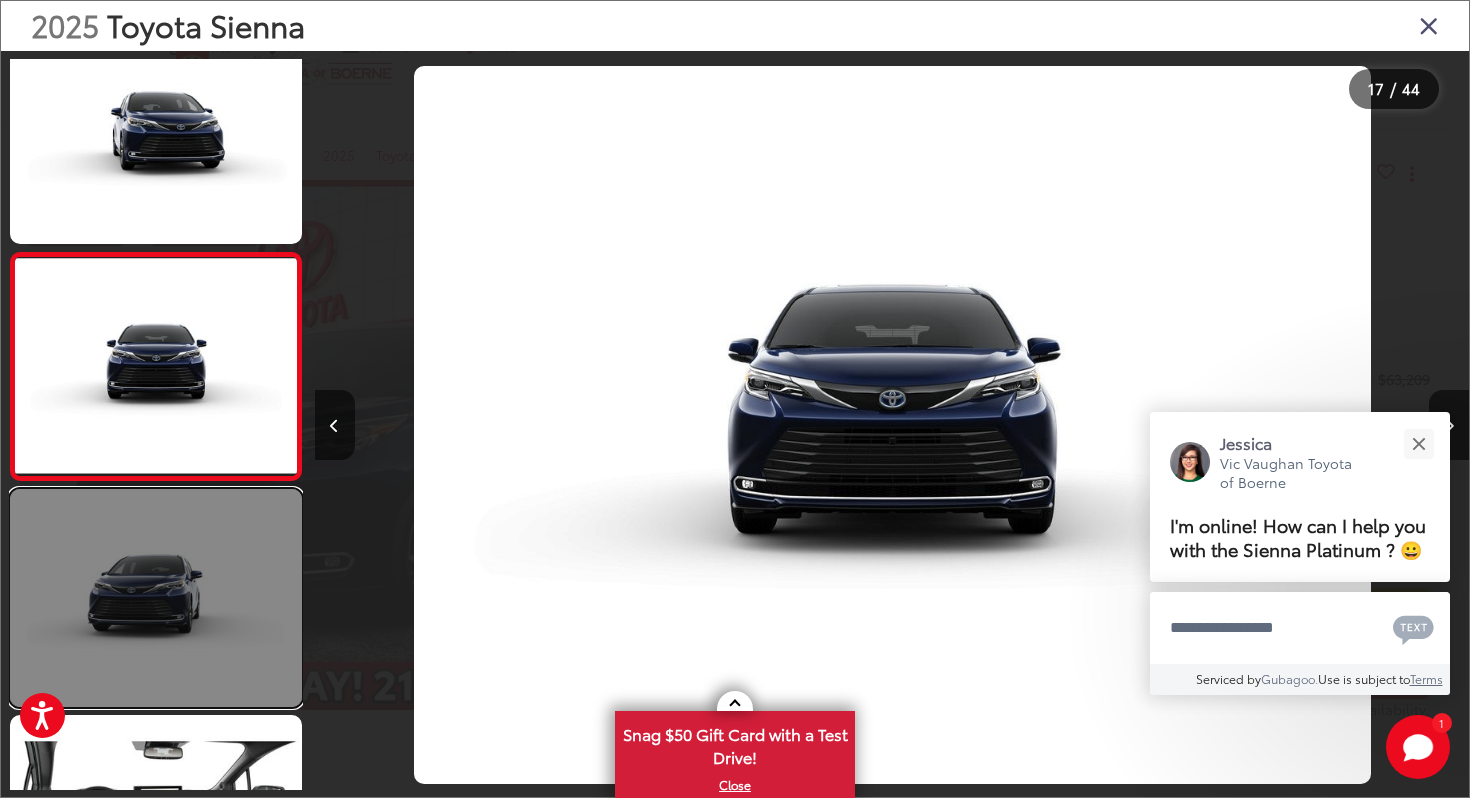 click at bounding box center [156, 598] 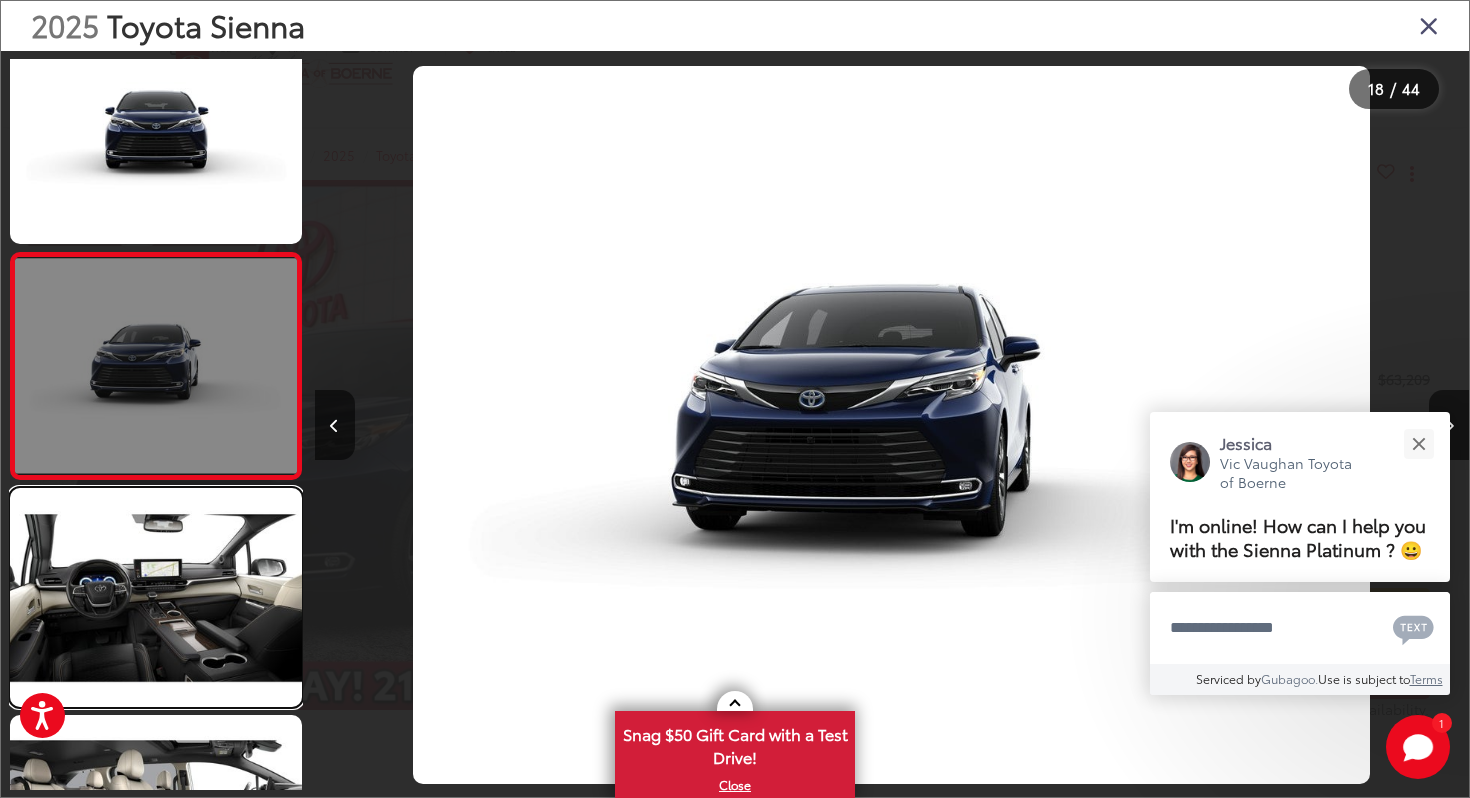 click at bounding box center (156, 597) 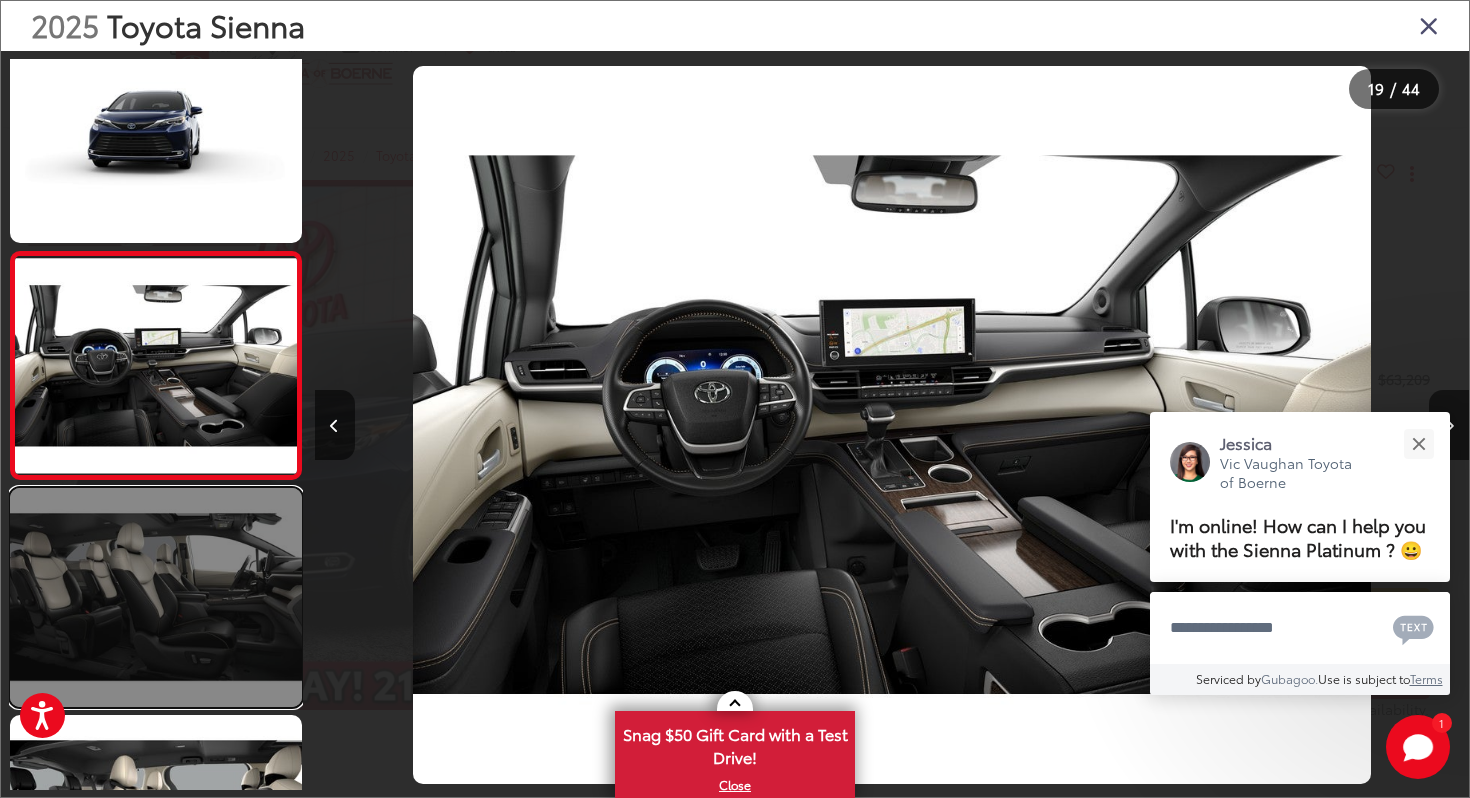 click at bounding box center (156, 597) 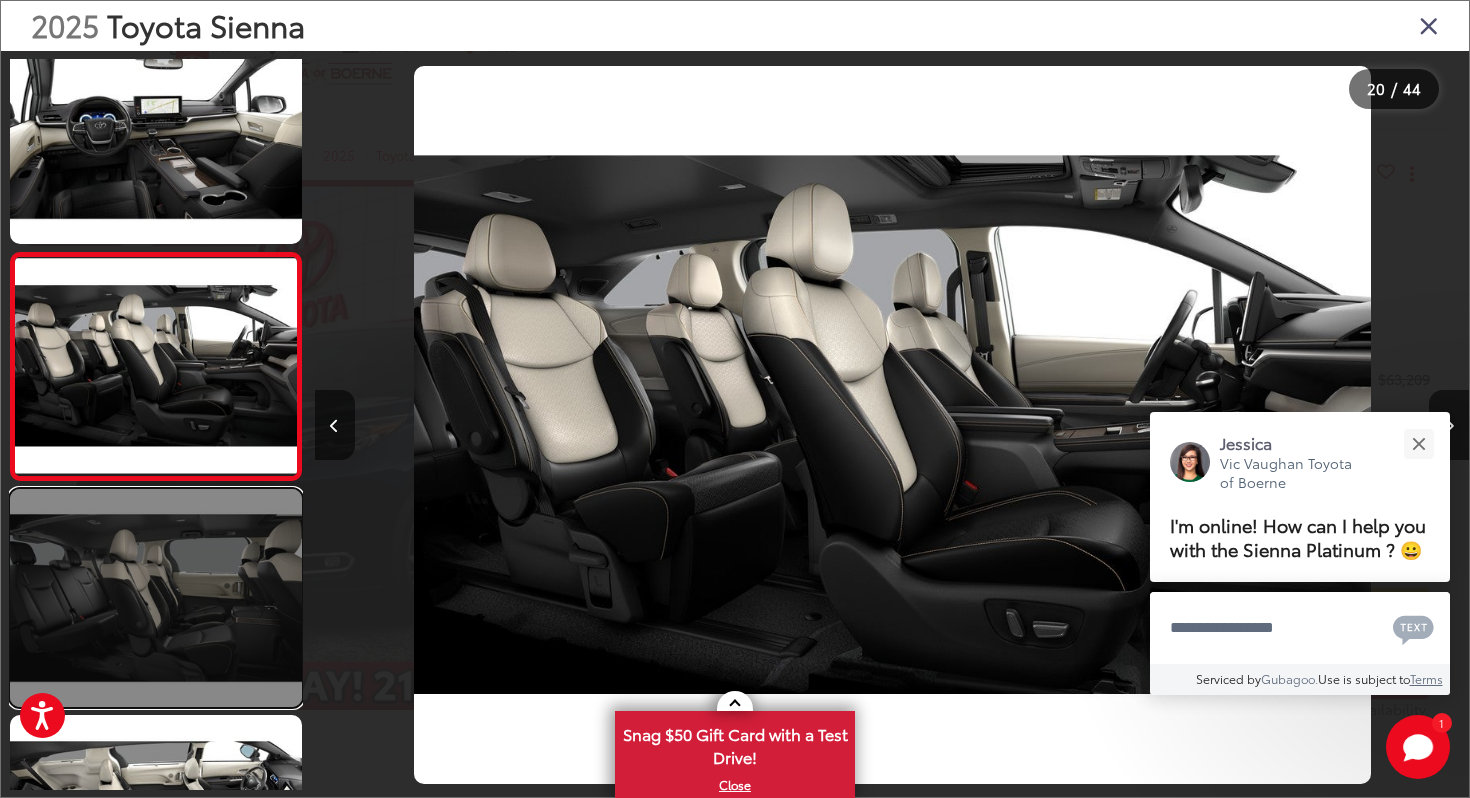 click at bounding box center [156, 598] 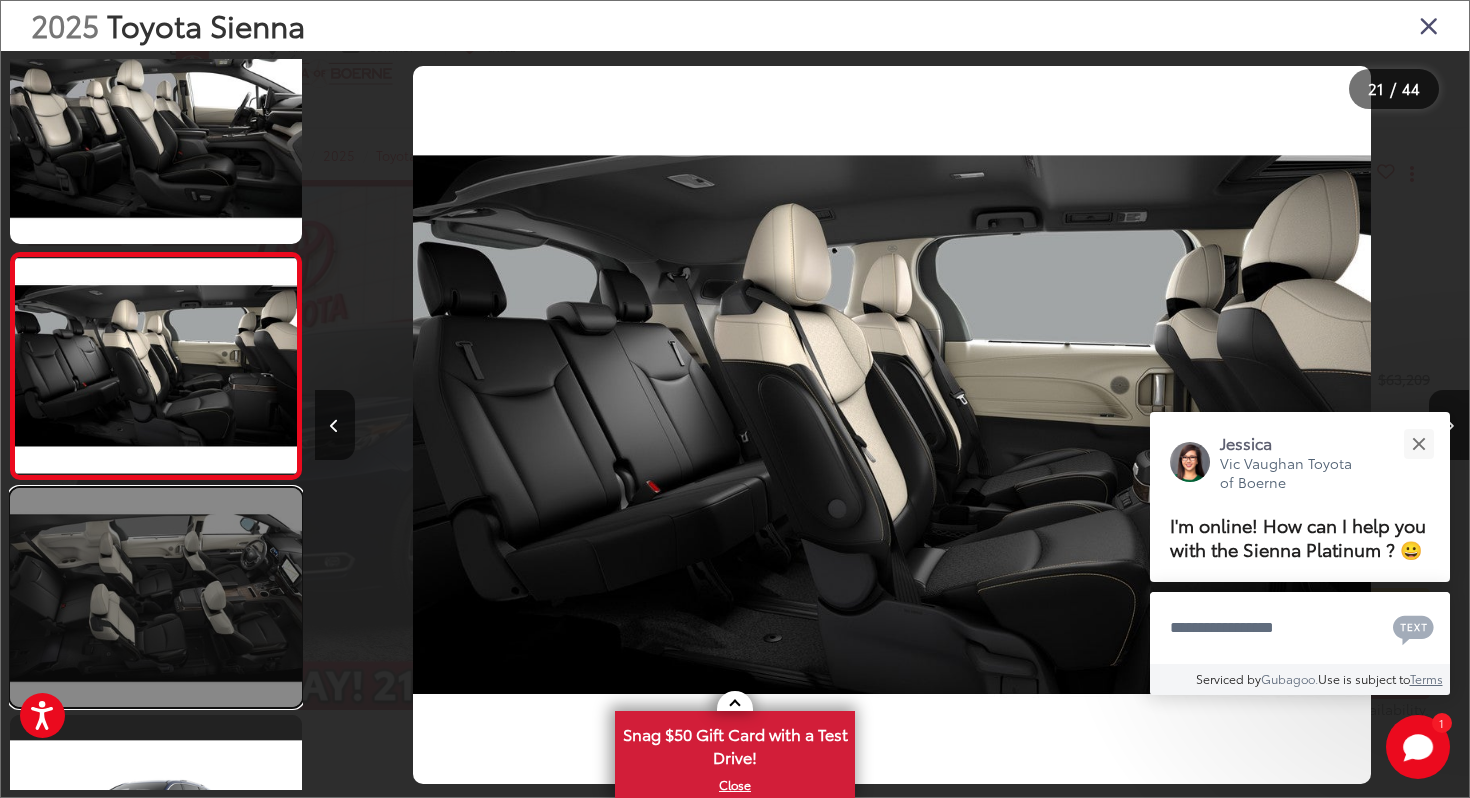 click at bounding box center [156, 597] 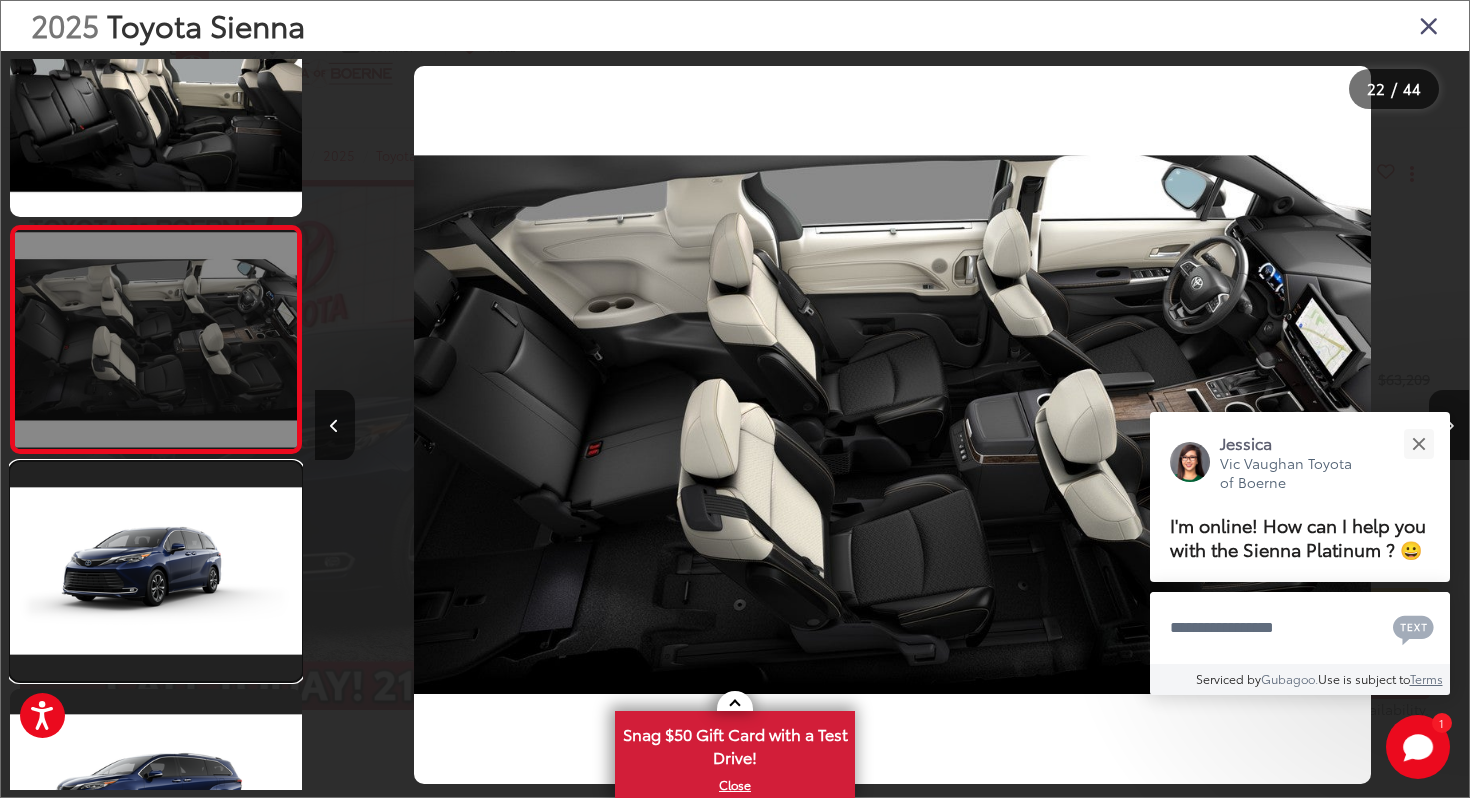 click at bounding box center (156, 571) 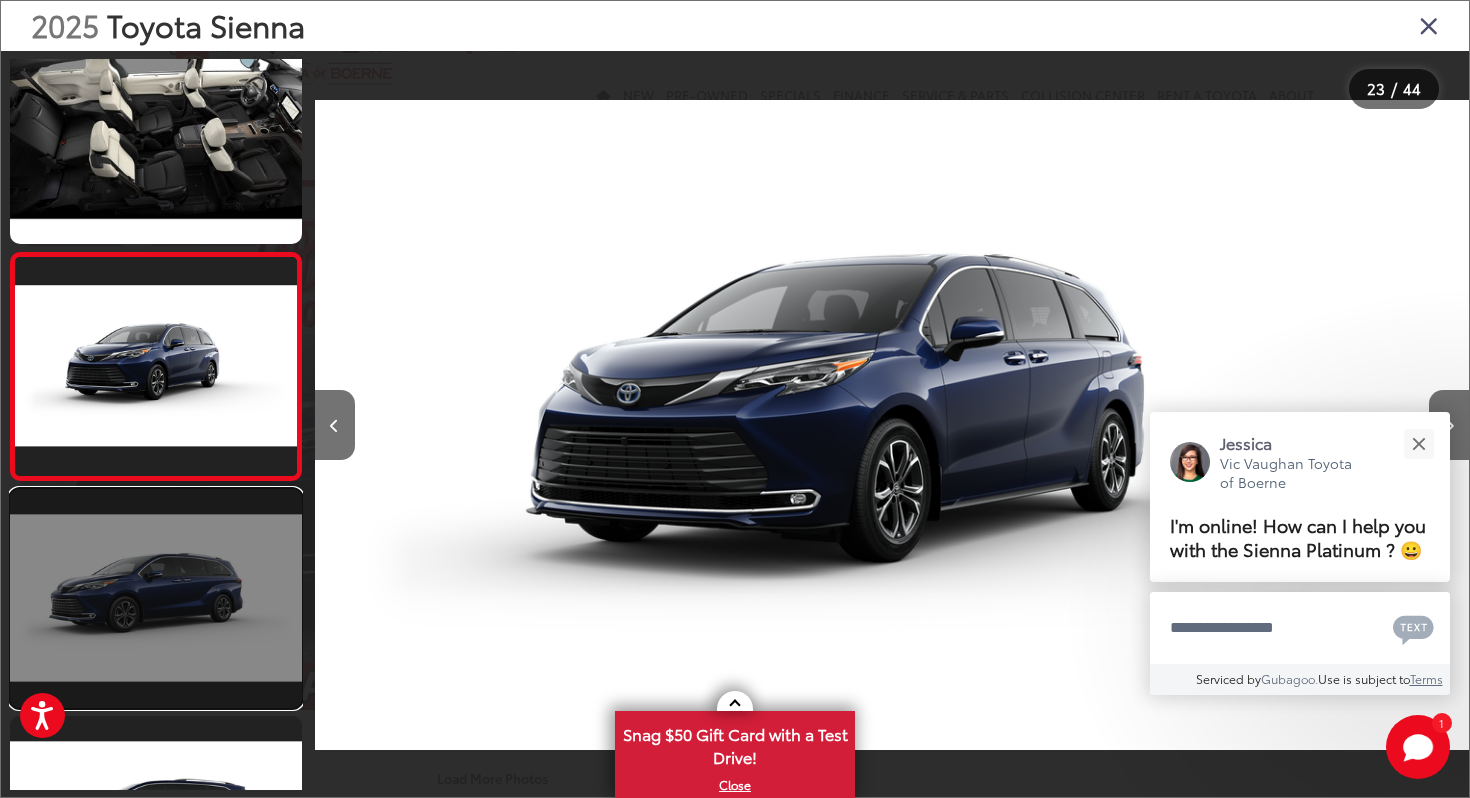 click at bounding box center [156, 598] 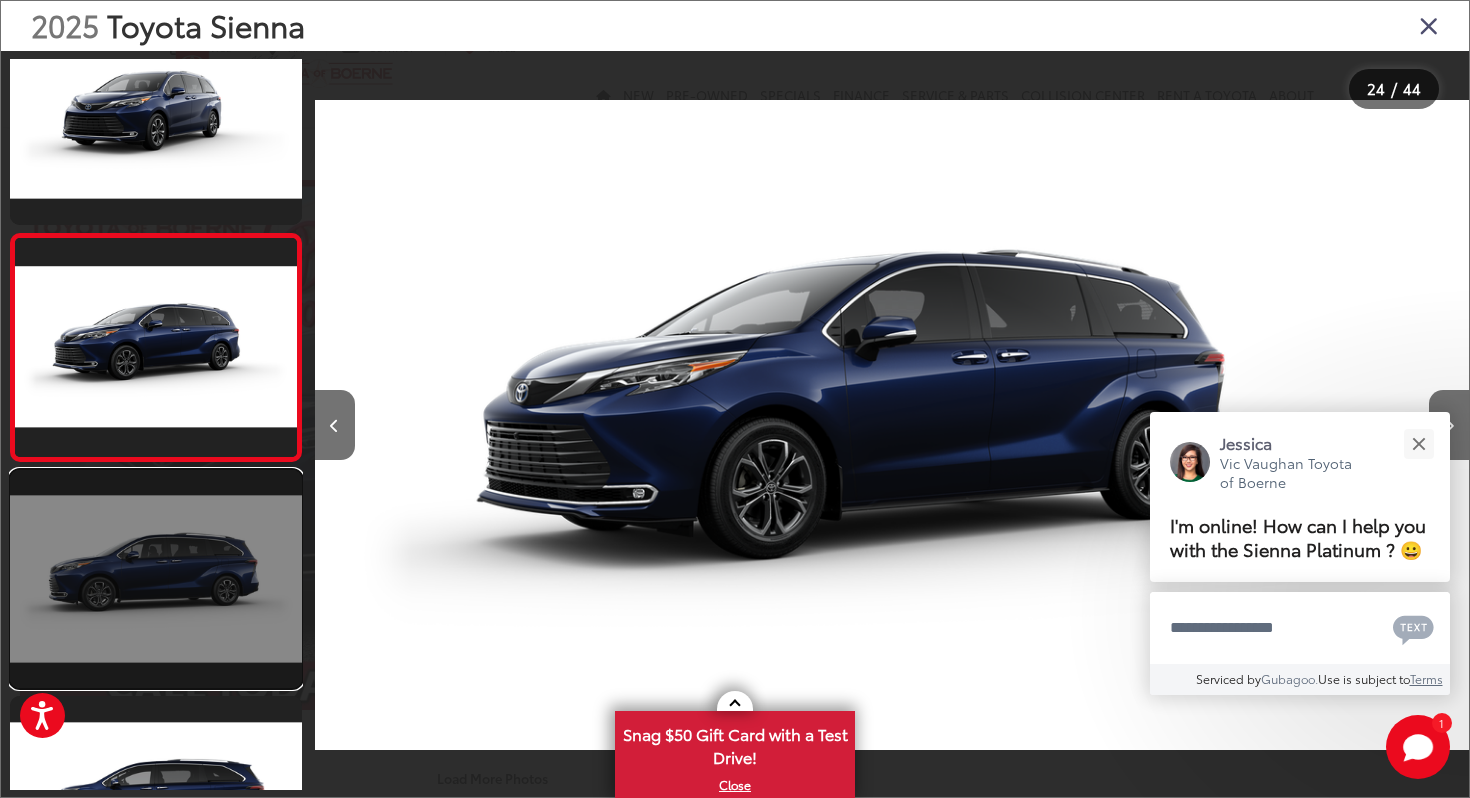 click at bounding box center (156, 579) 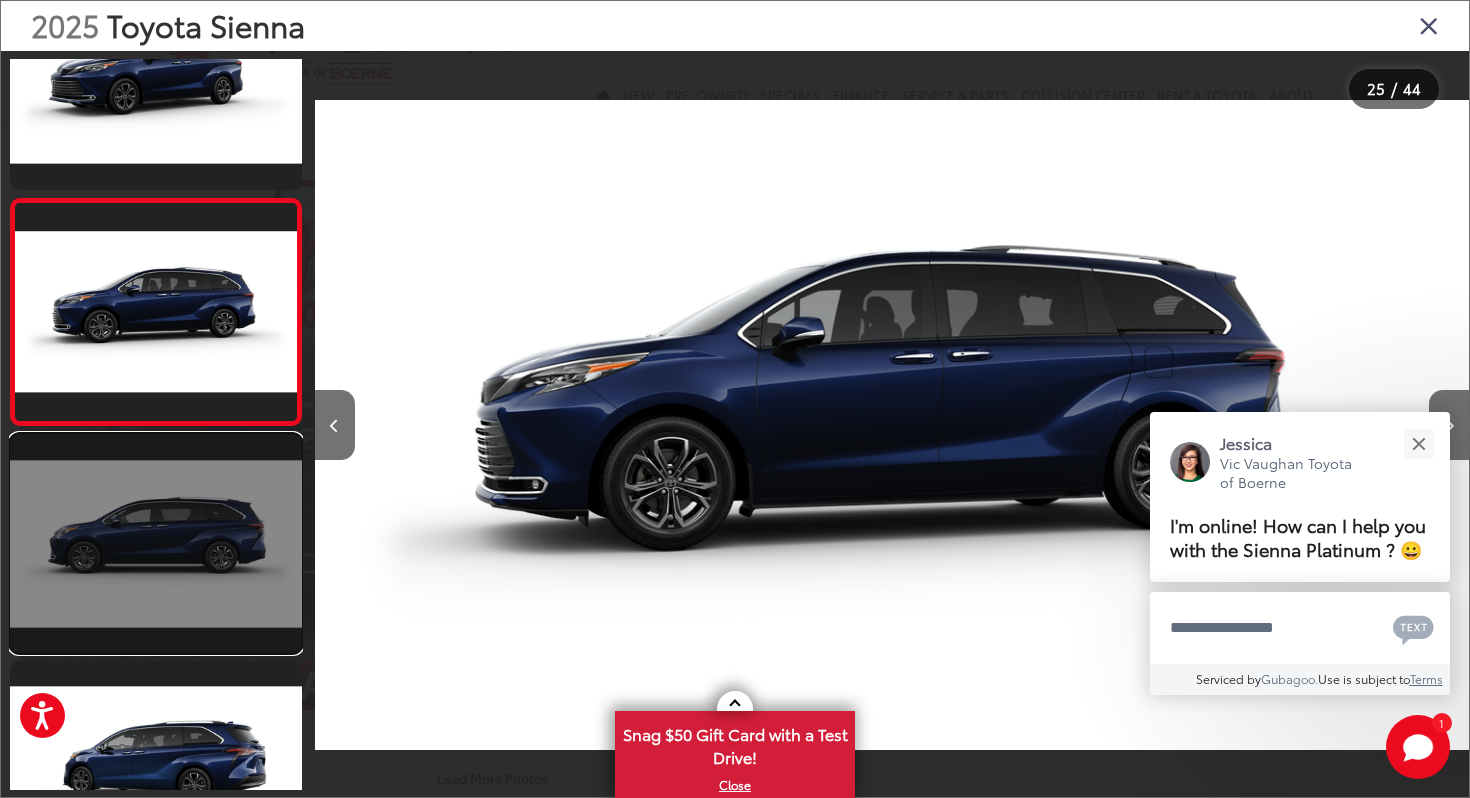 click at bounding box center [156, 543] 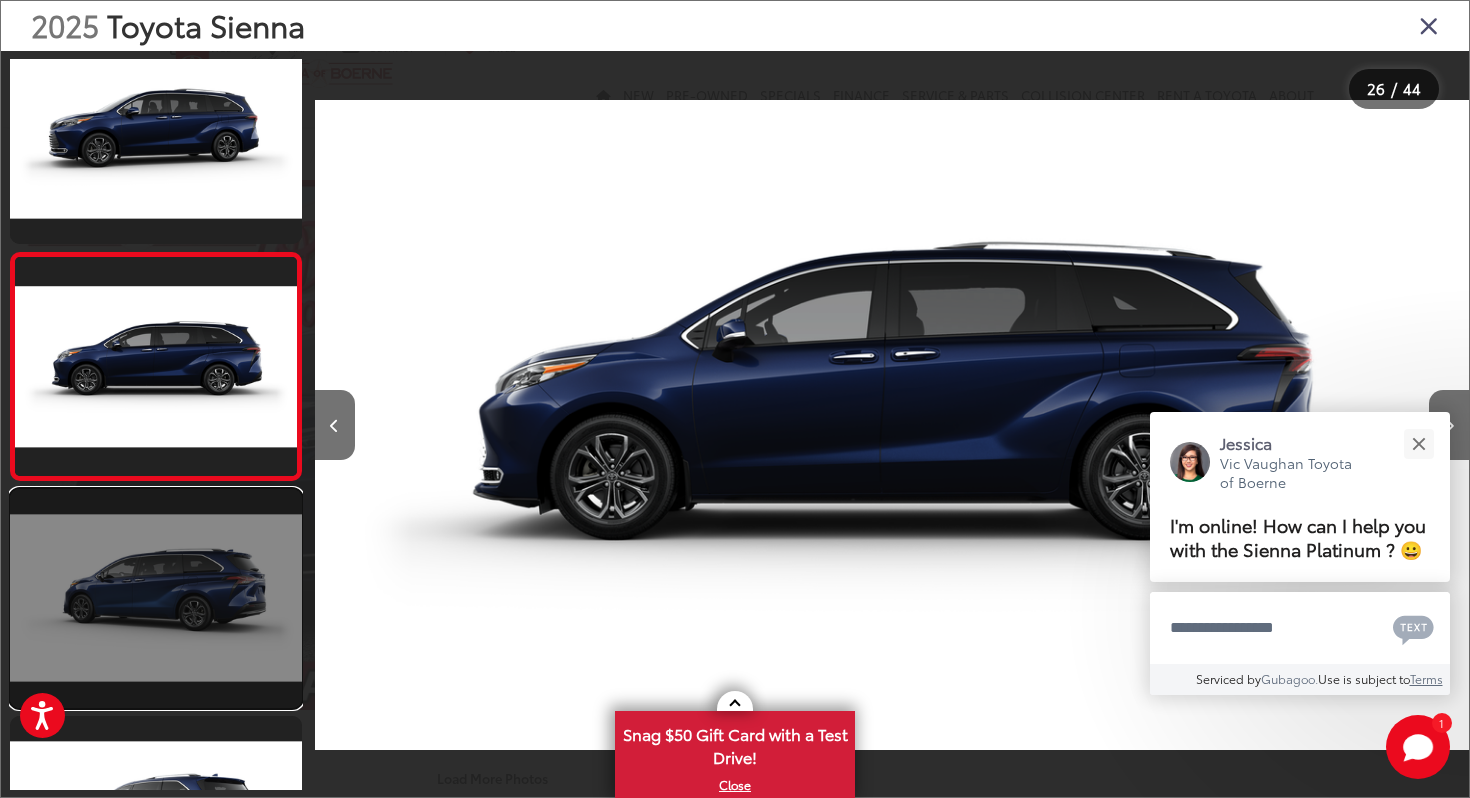 click at bounding box center [156, 598] 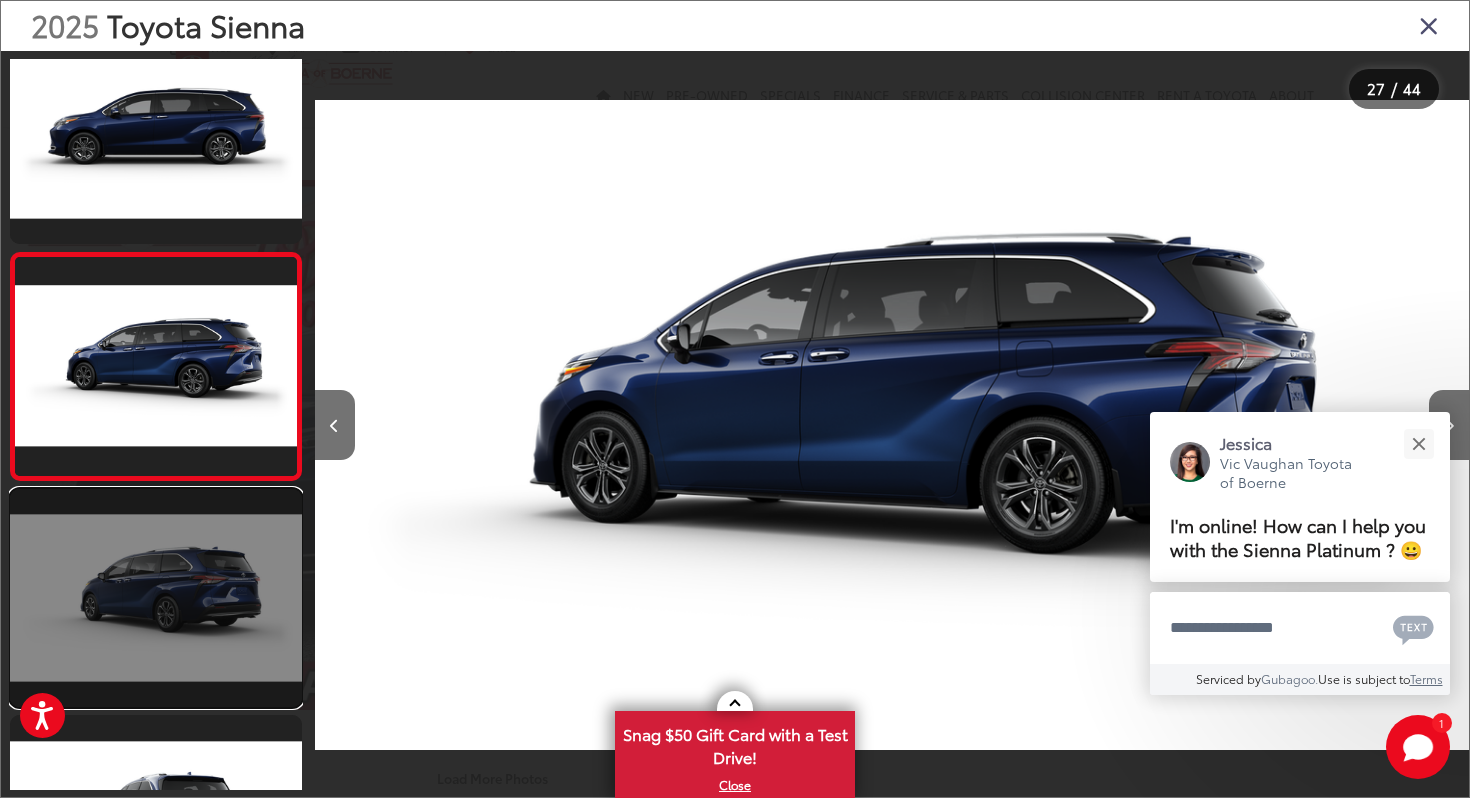 click at bounding box center (156, 598) 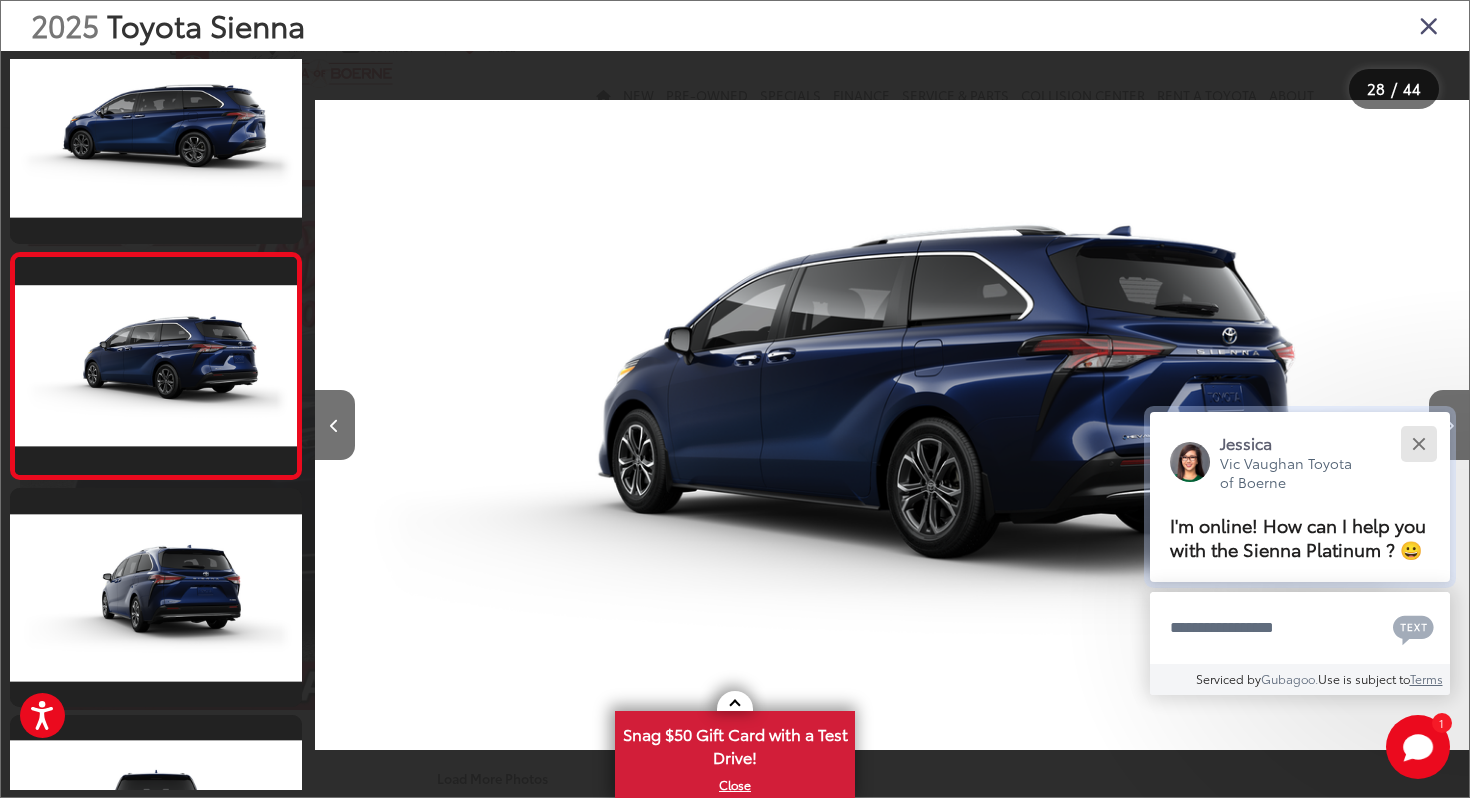 click at bounding box center (1418, 443) 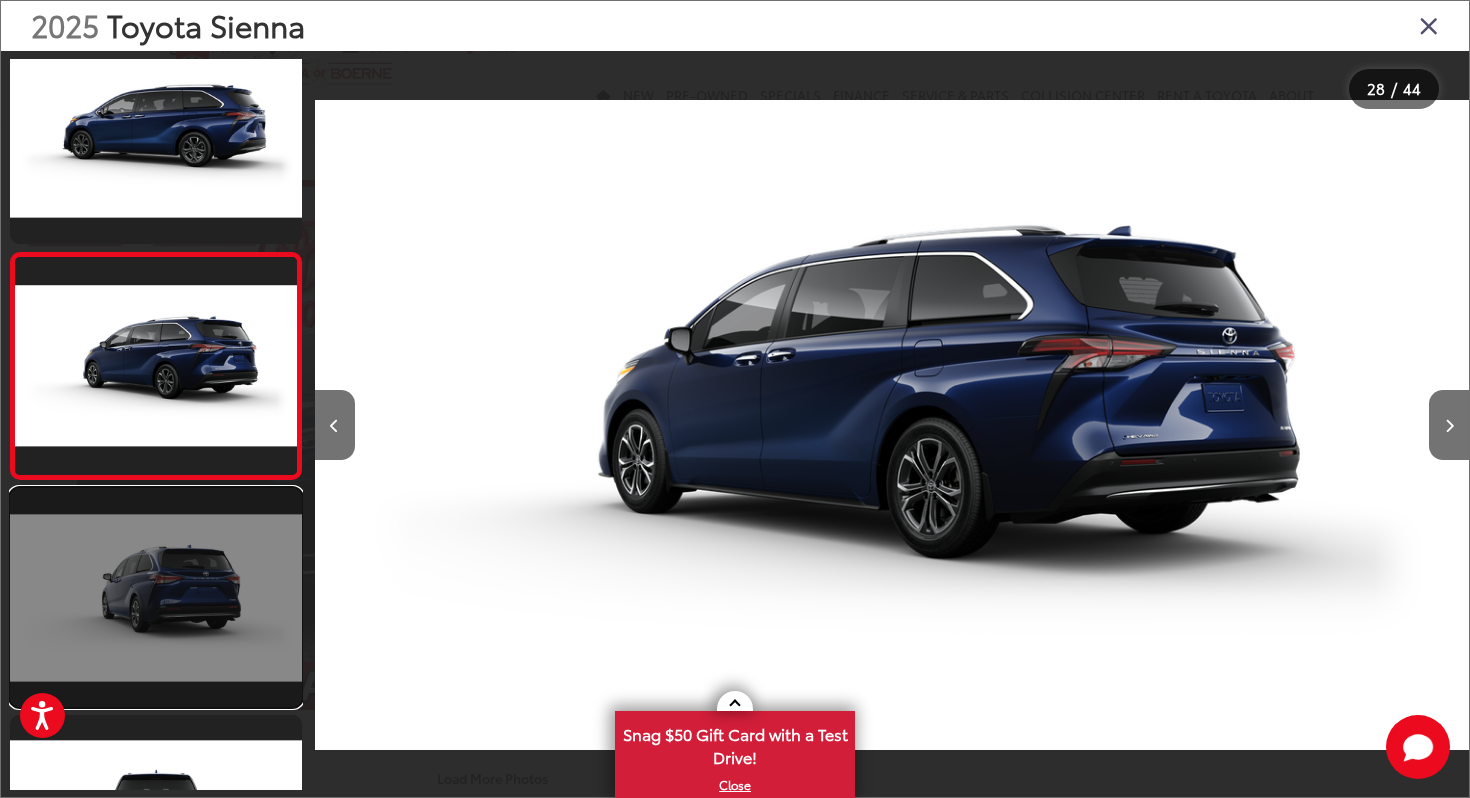 click at bounding box center [156, 597] 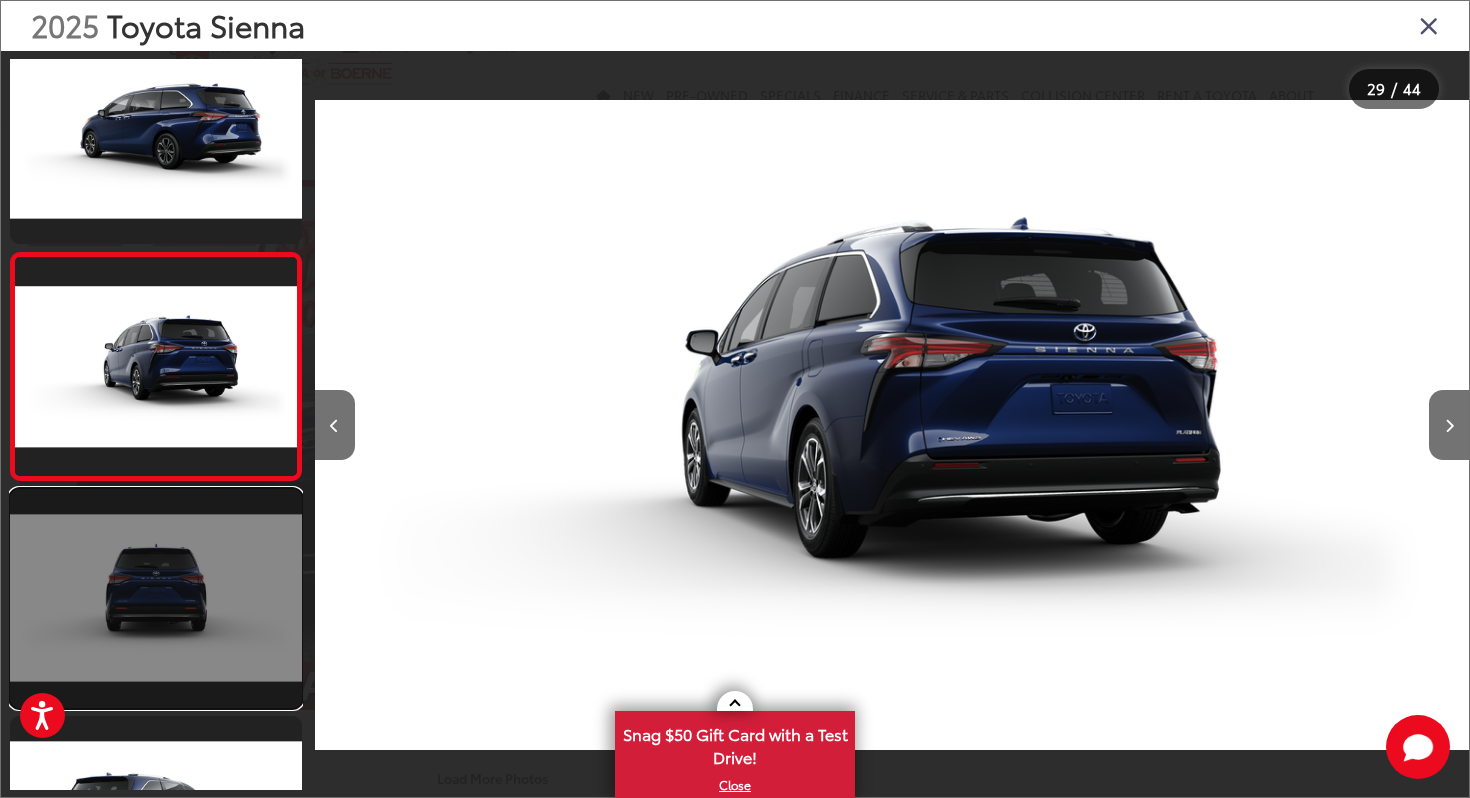 click at bounding box center (156, 598) 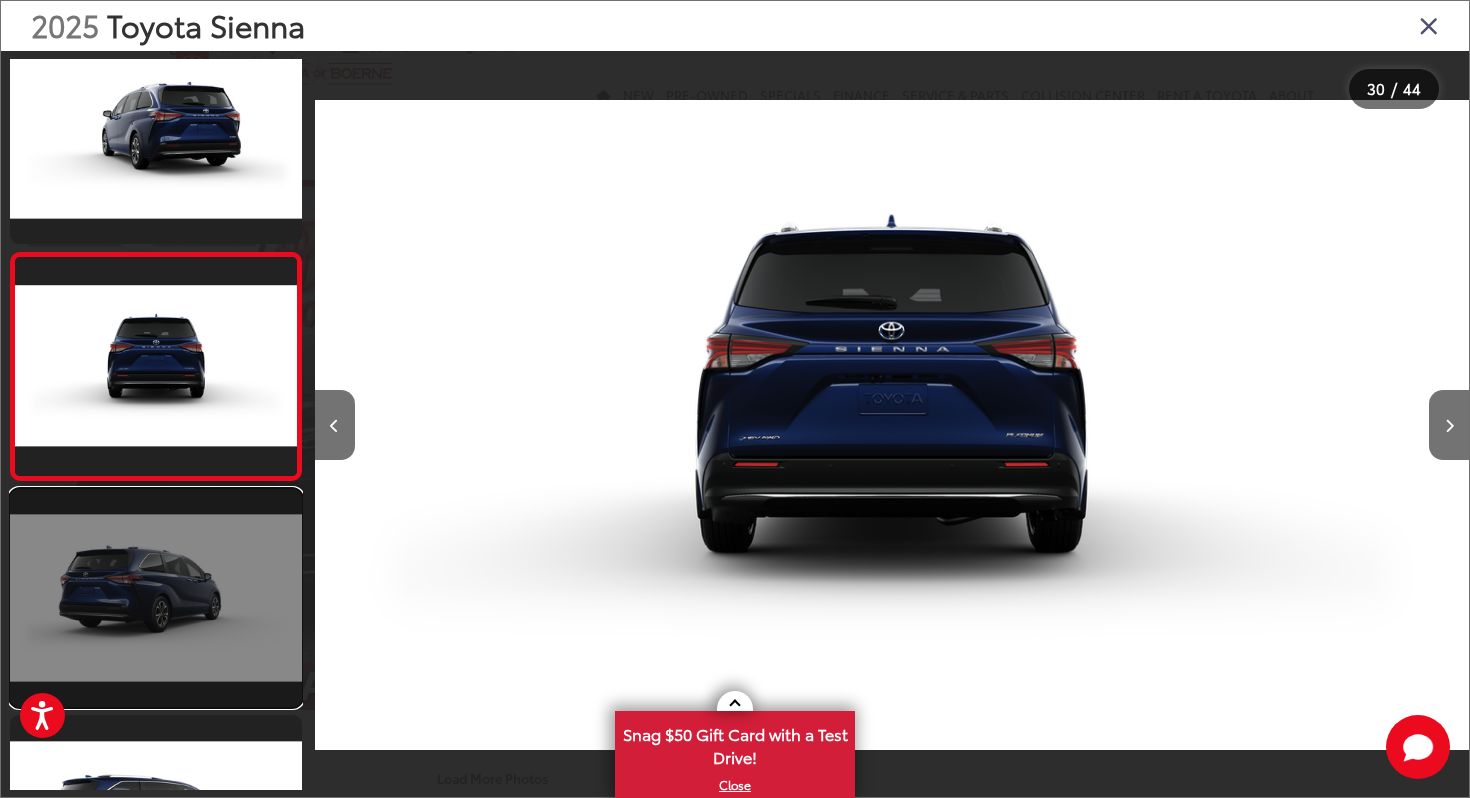 click at bounding box center (156, 598) 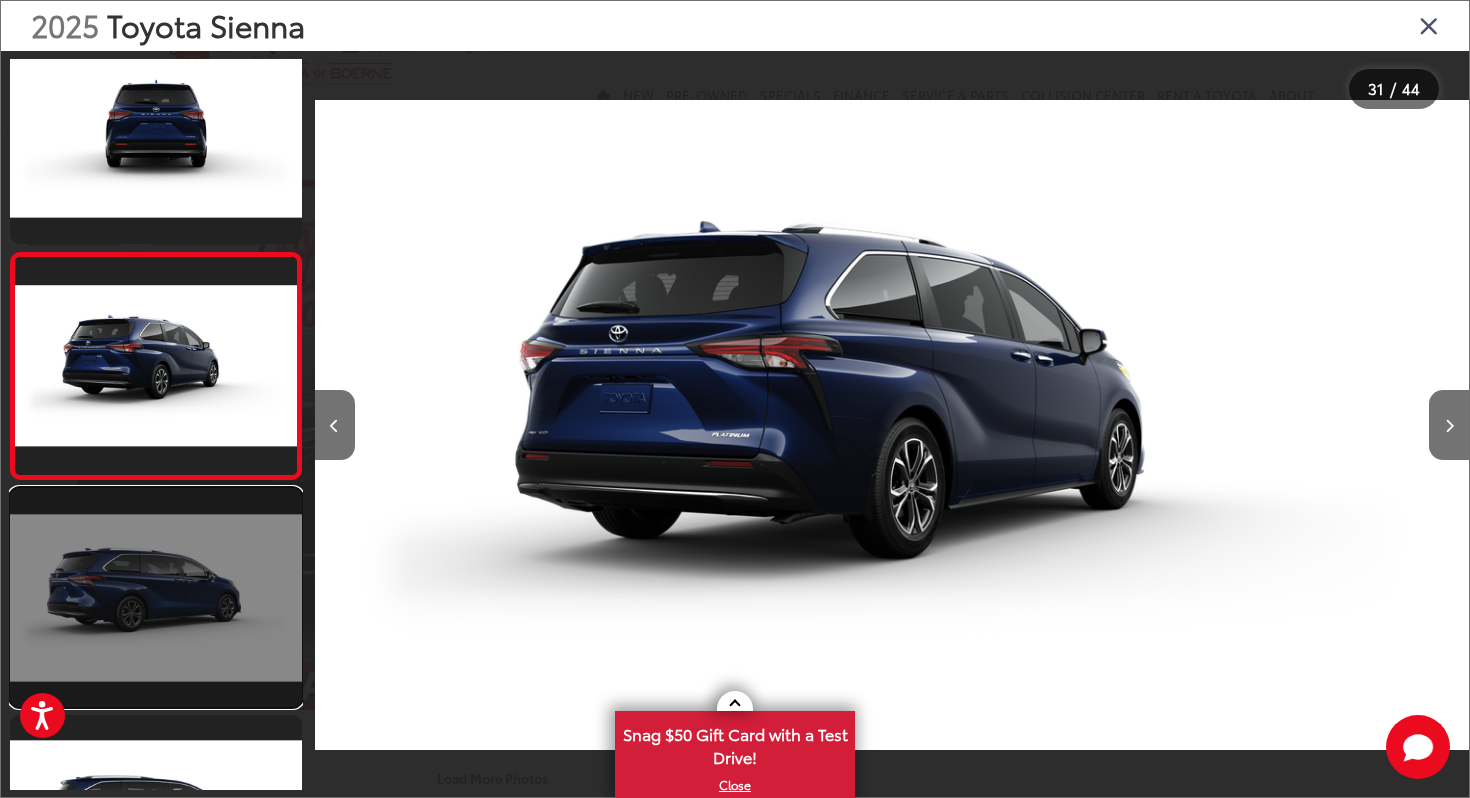 click at bounding box center (156, 597) 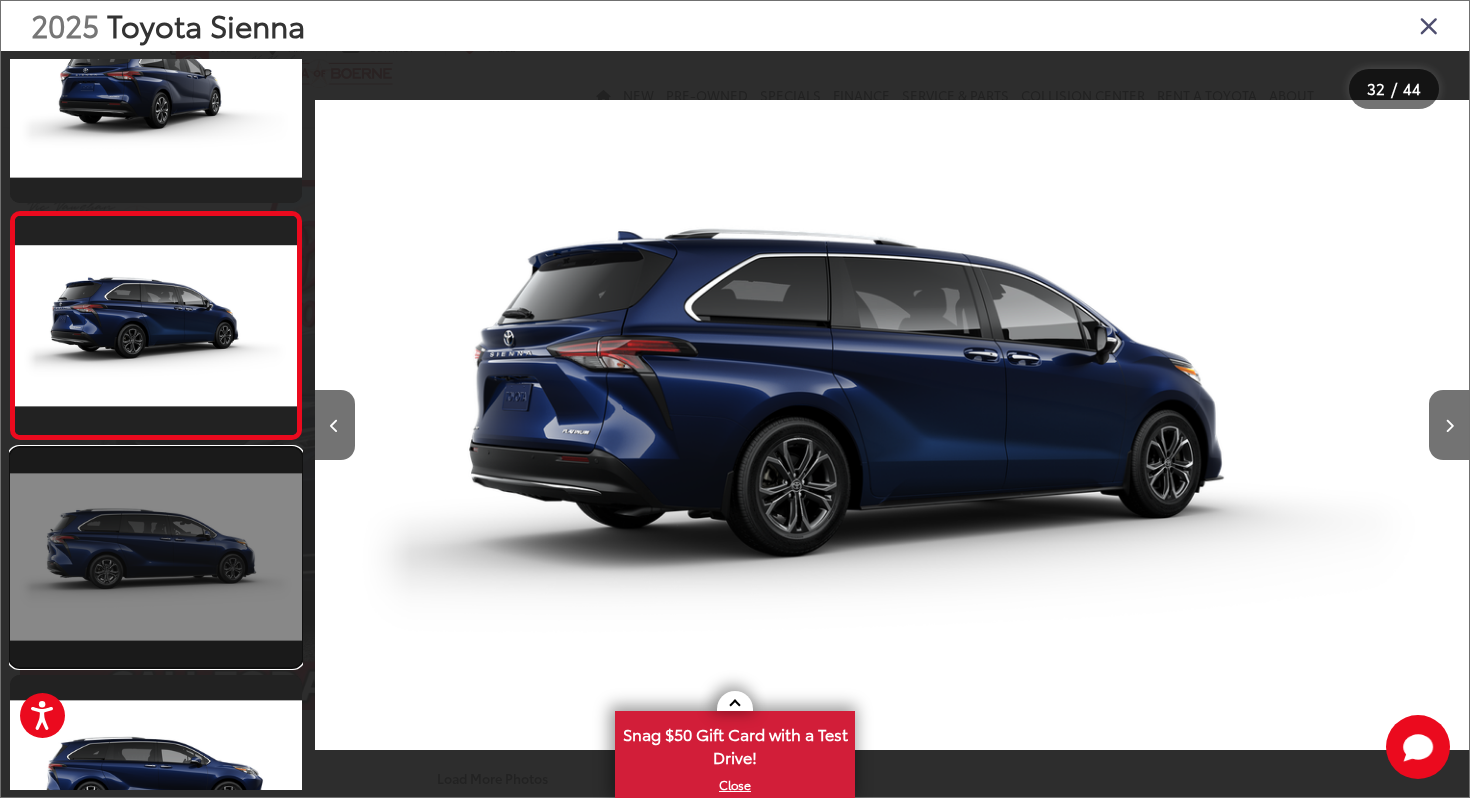 click at bounding box center (156, 557) 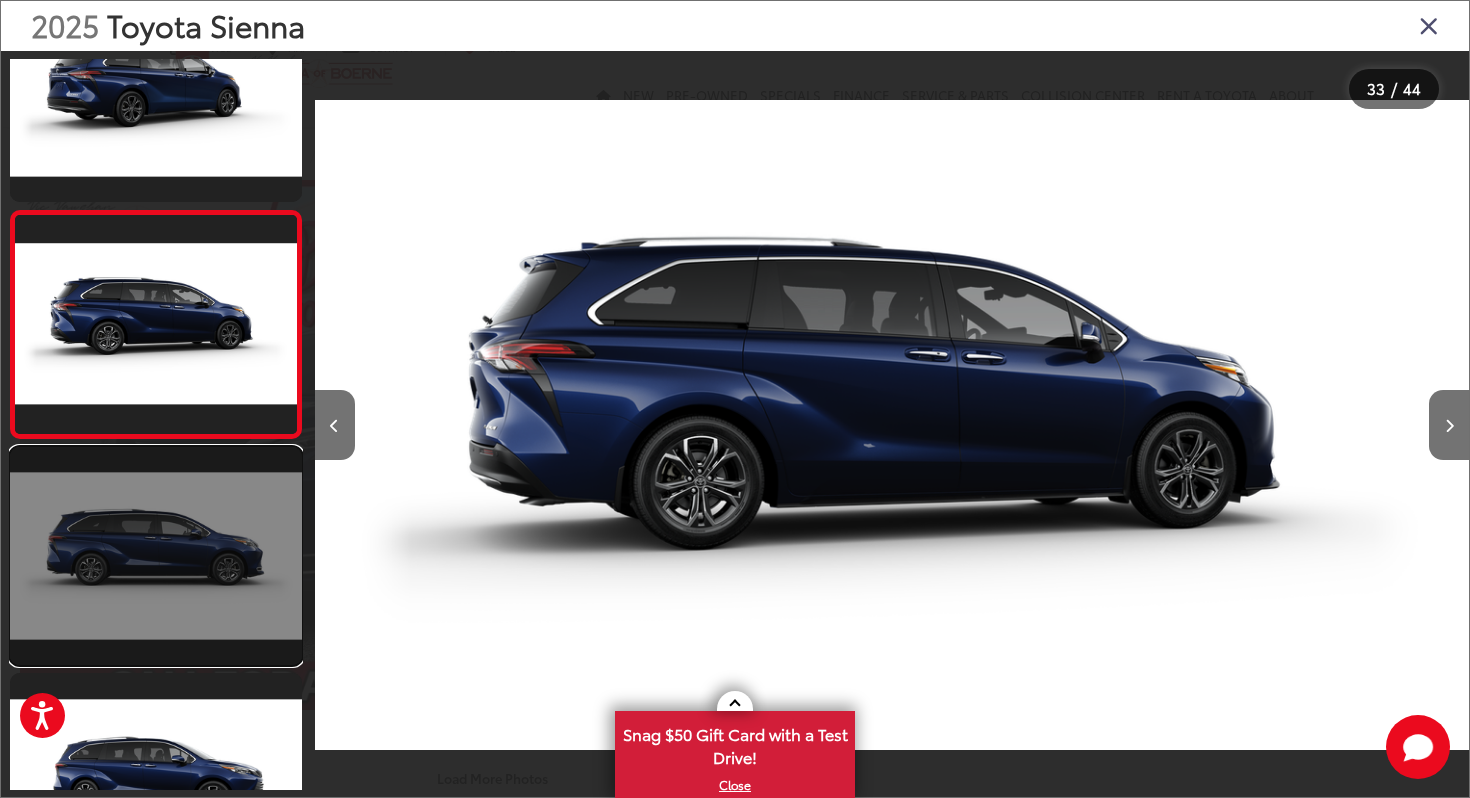 click at bounding box center [156, 556] 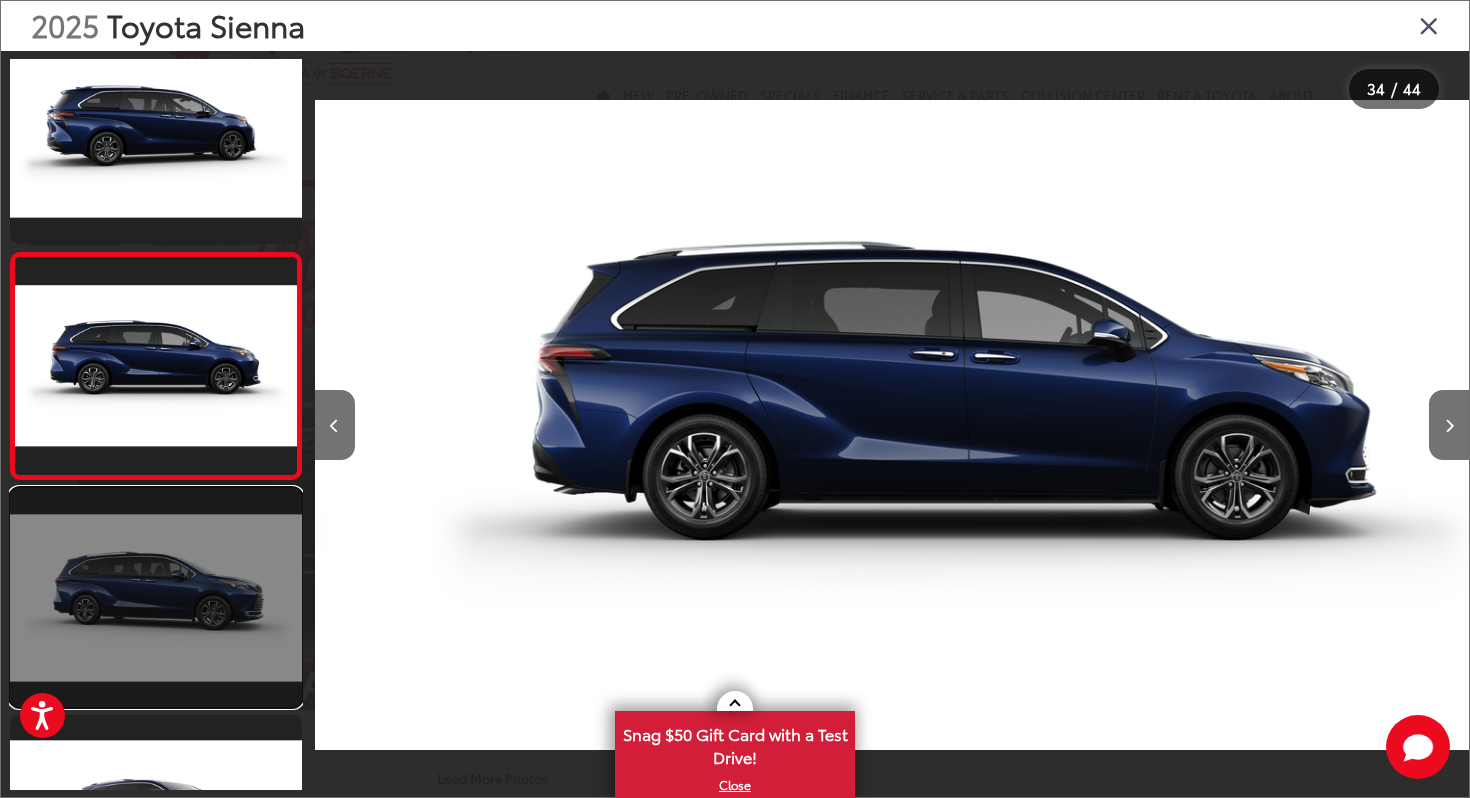 click at bounding box center (156, 597) 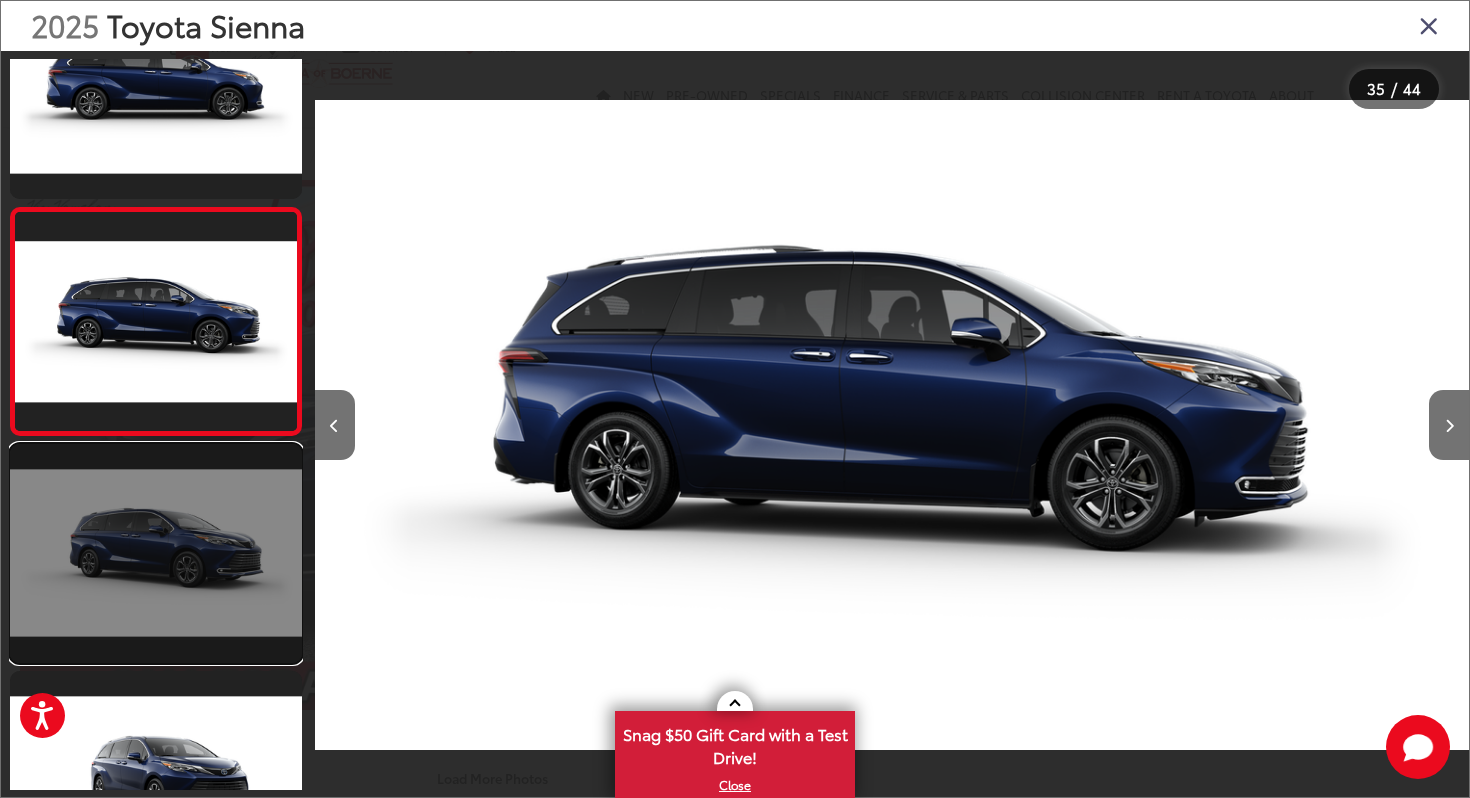 click at bounding box center (156, 553) 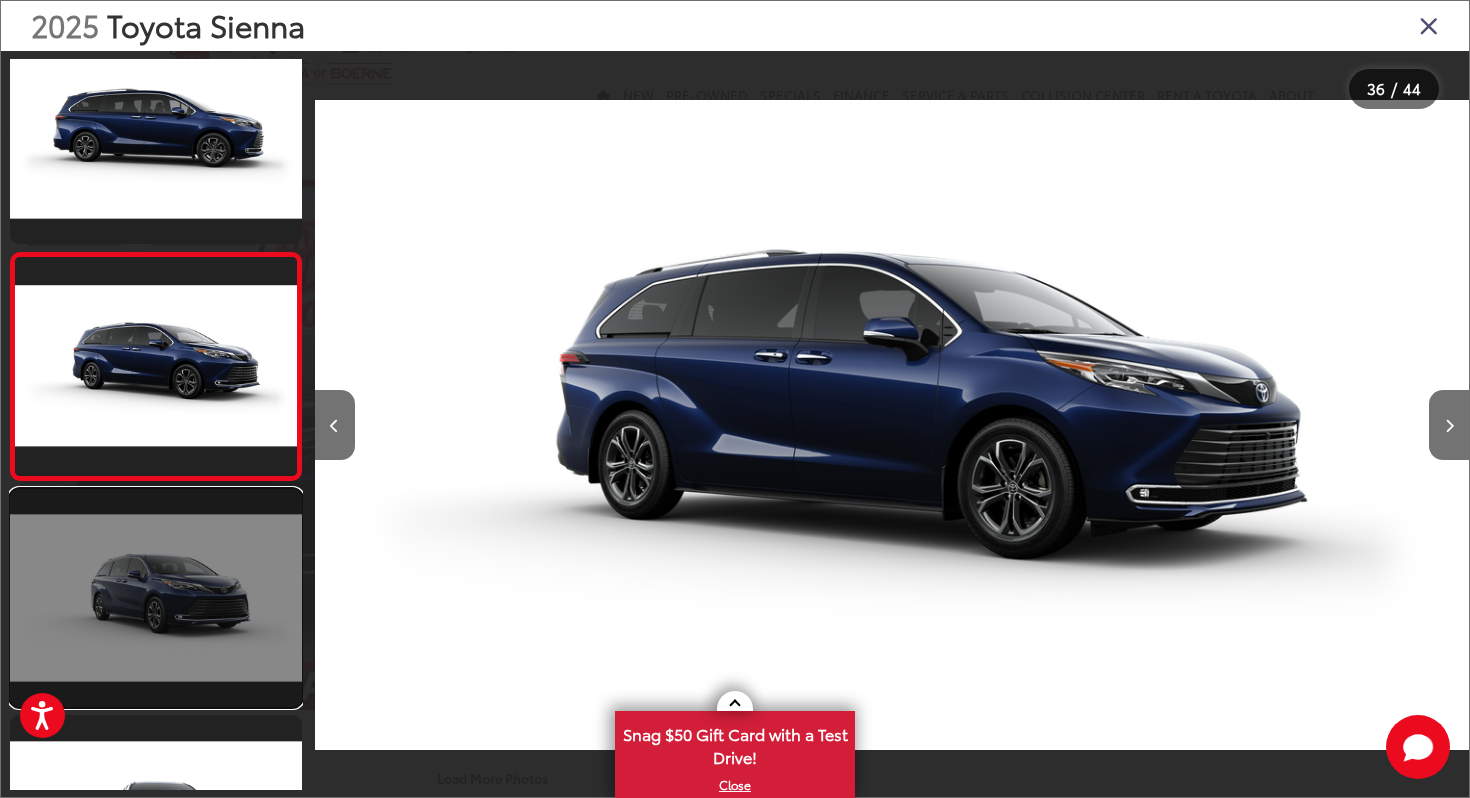 click at bounding box center [156, 598] 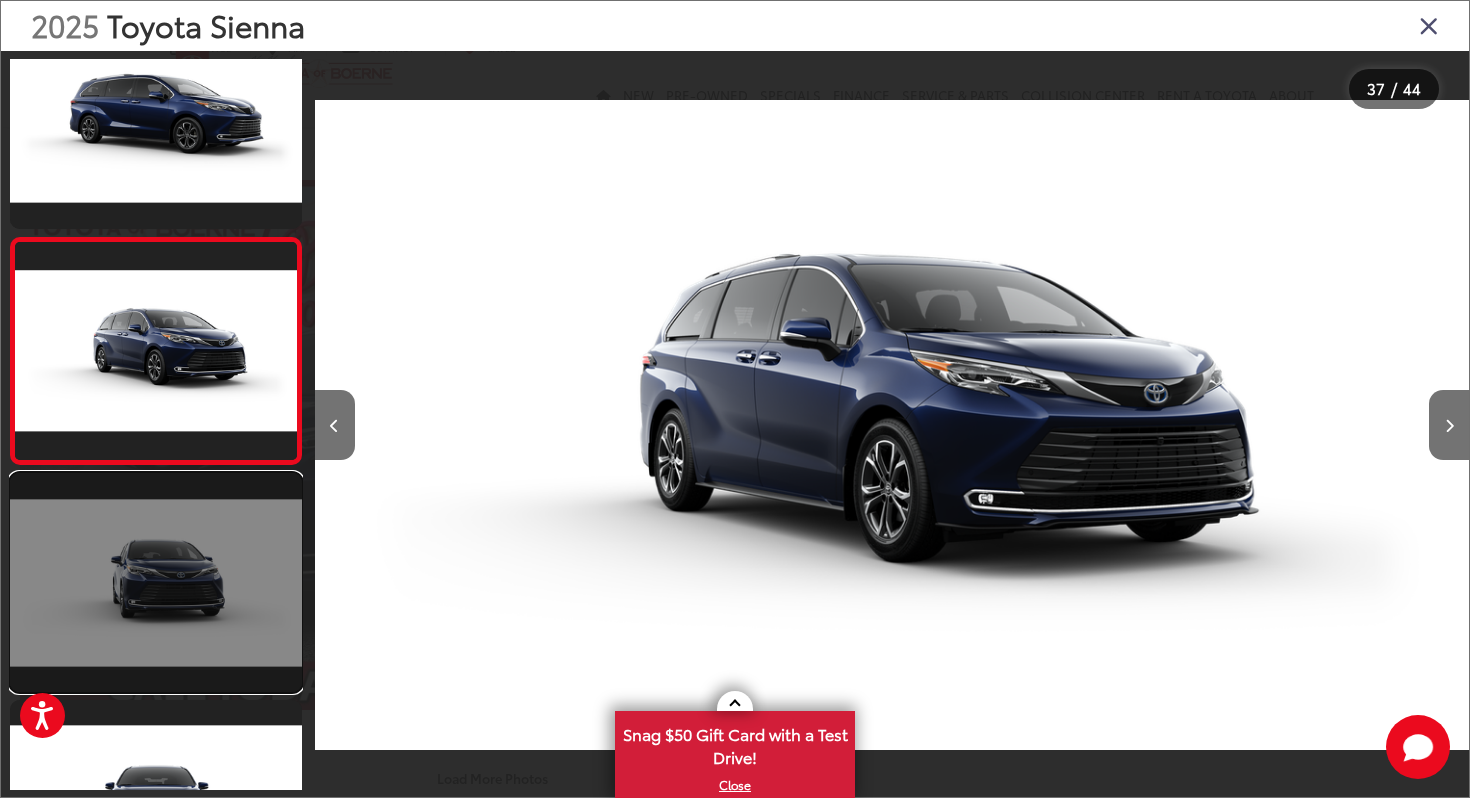 click at bounding box center [156, 582] 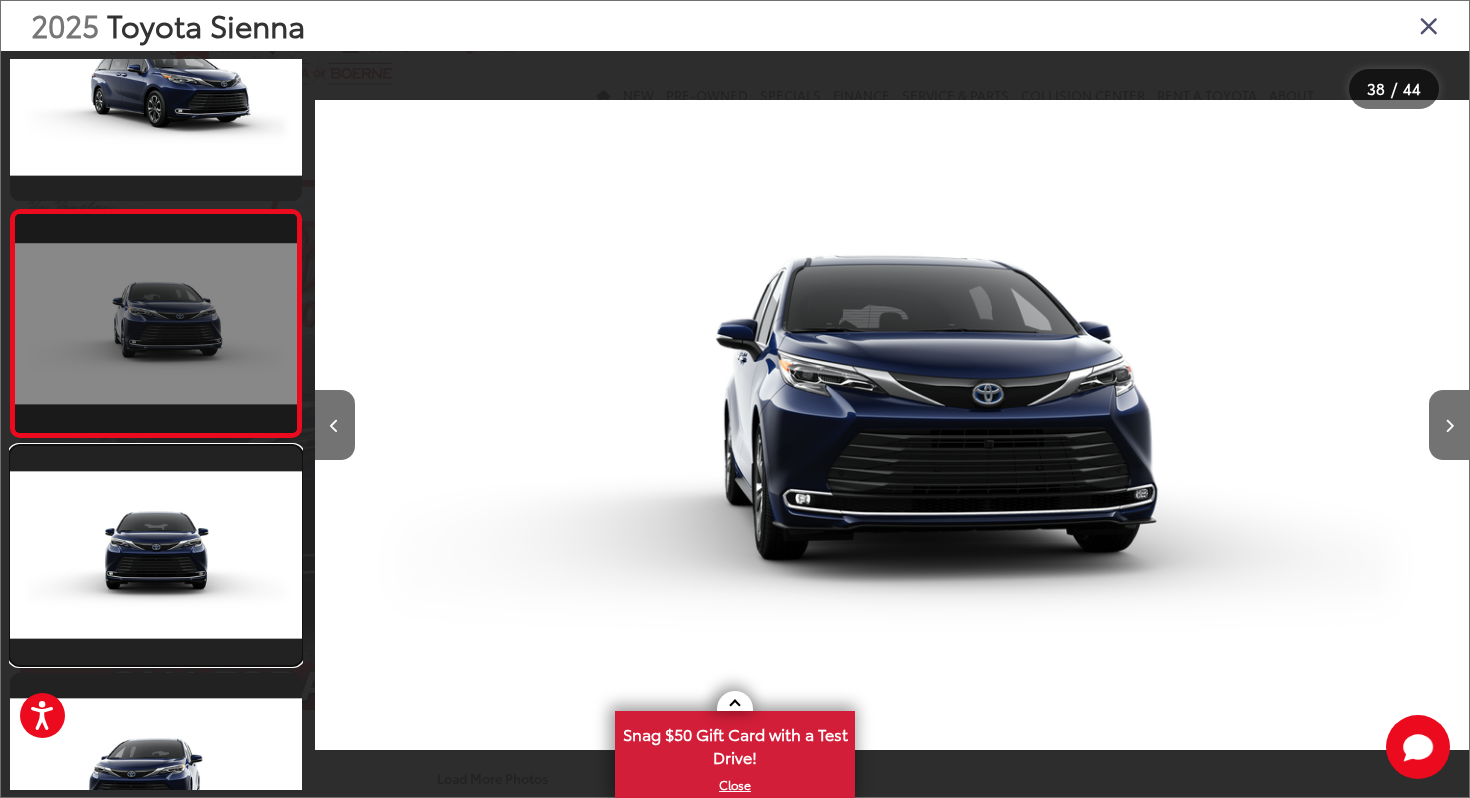 click at bounding box center [156, 555] 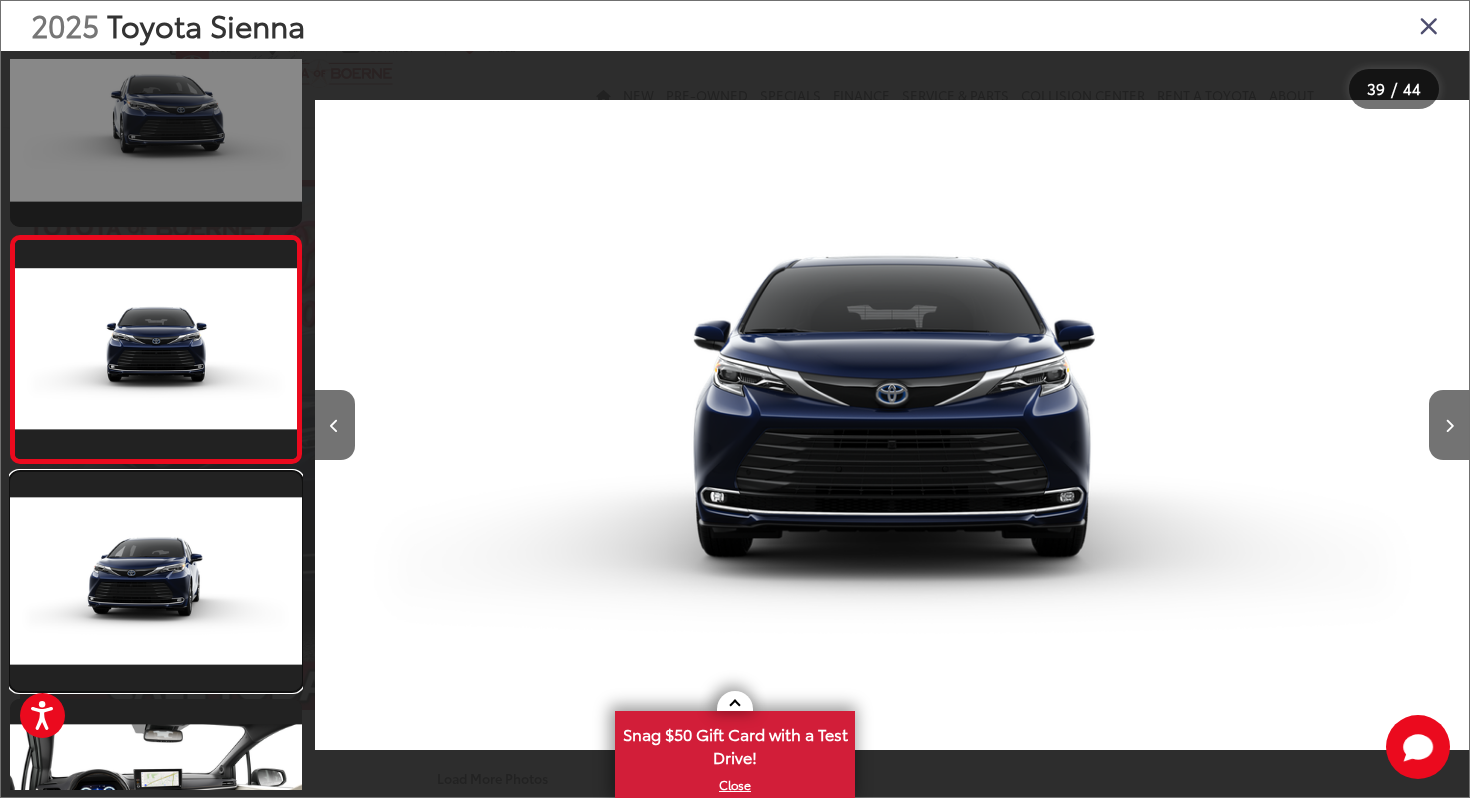 click at bounding box center (156, 581) 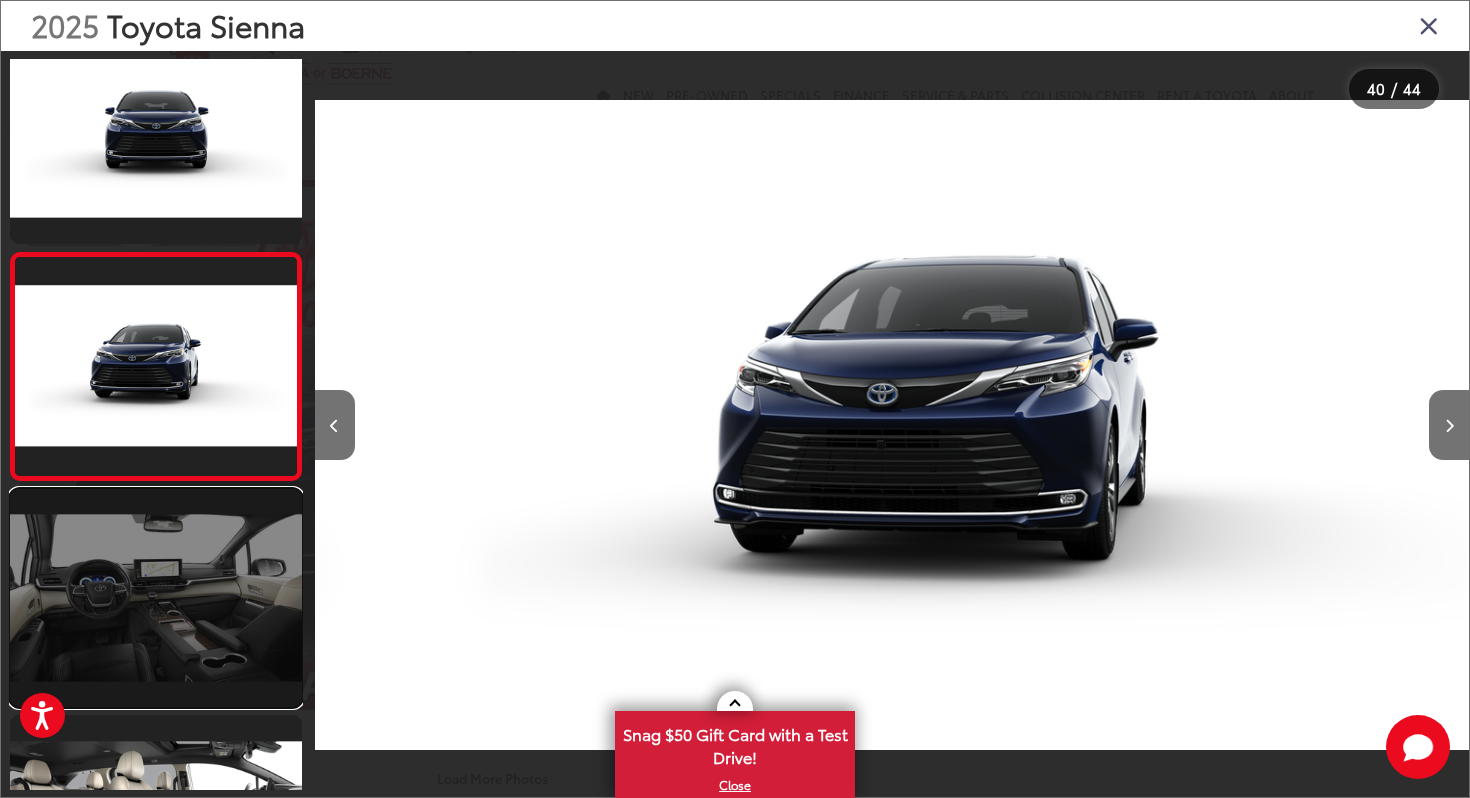 click at bounding box center (156, 598) 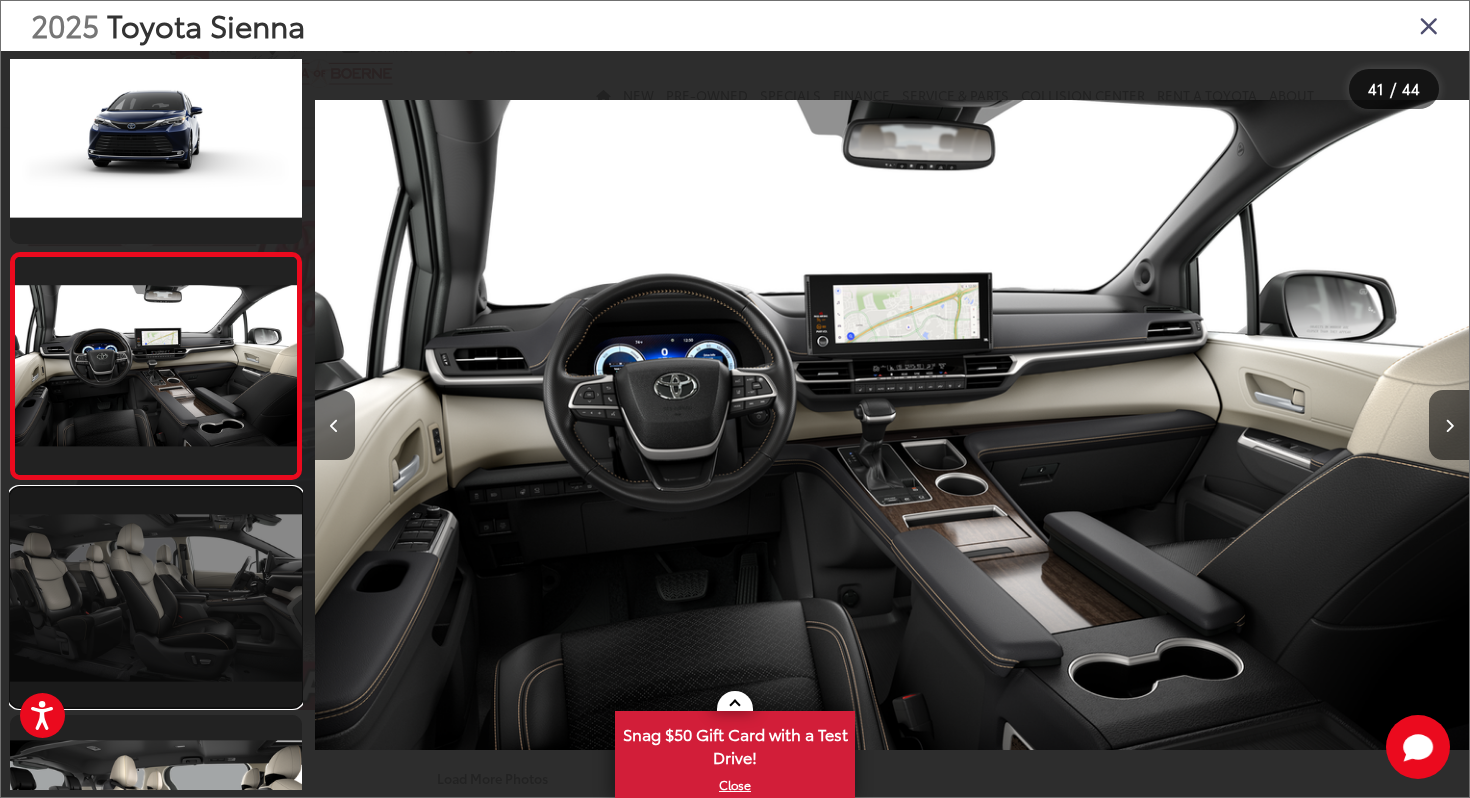 click at bounding box center [156, 597] 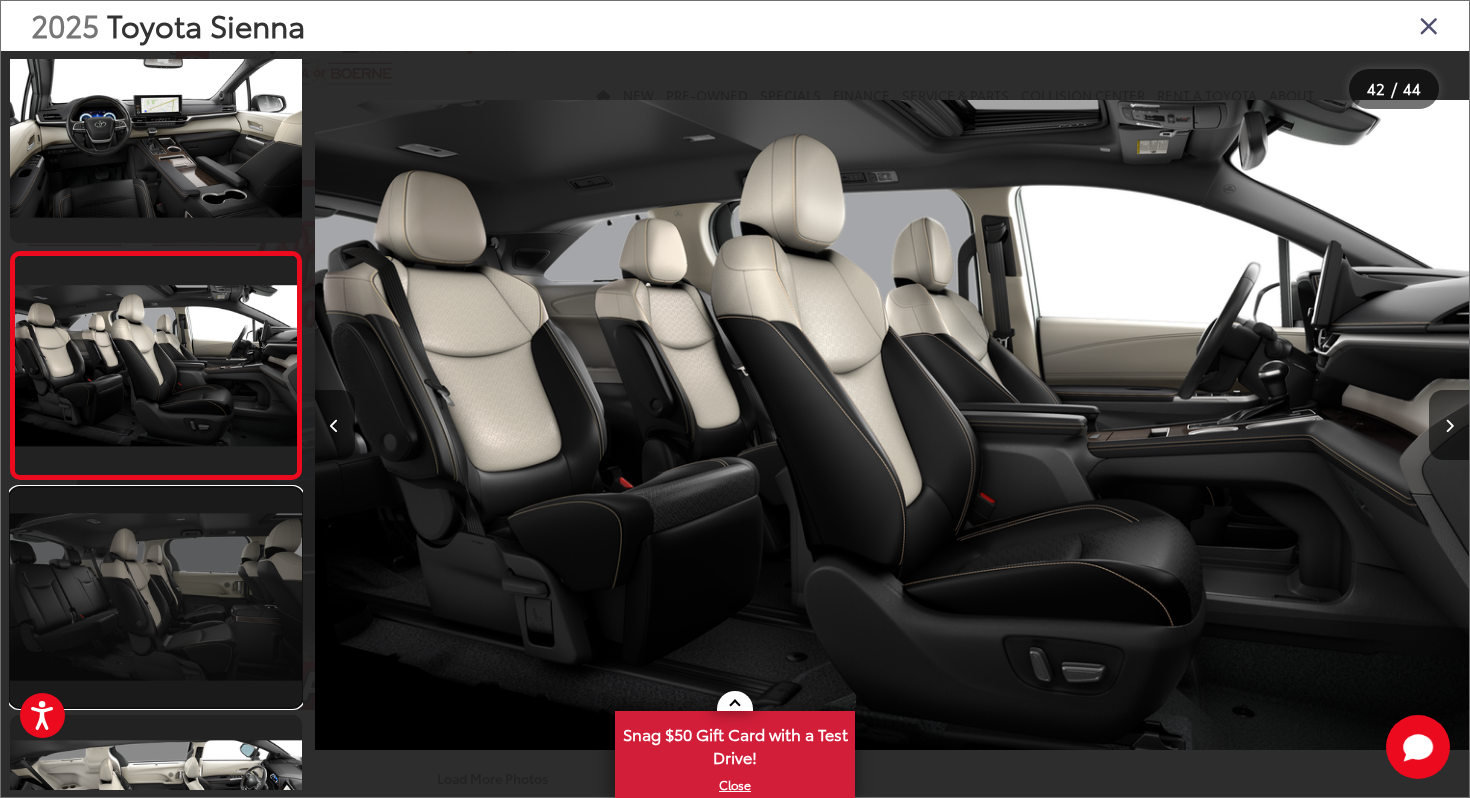 click at bounding box center (156, 597) 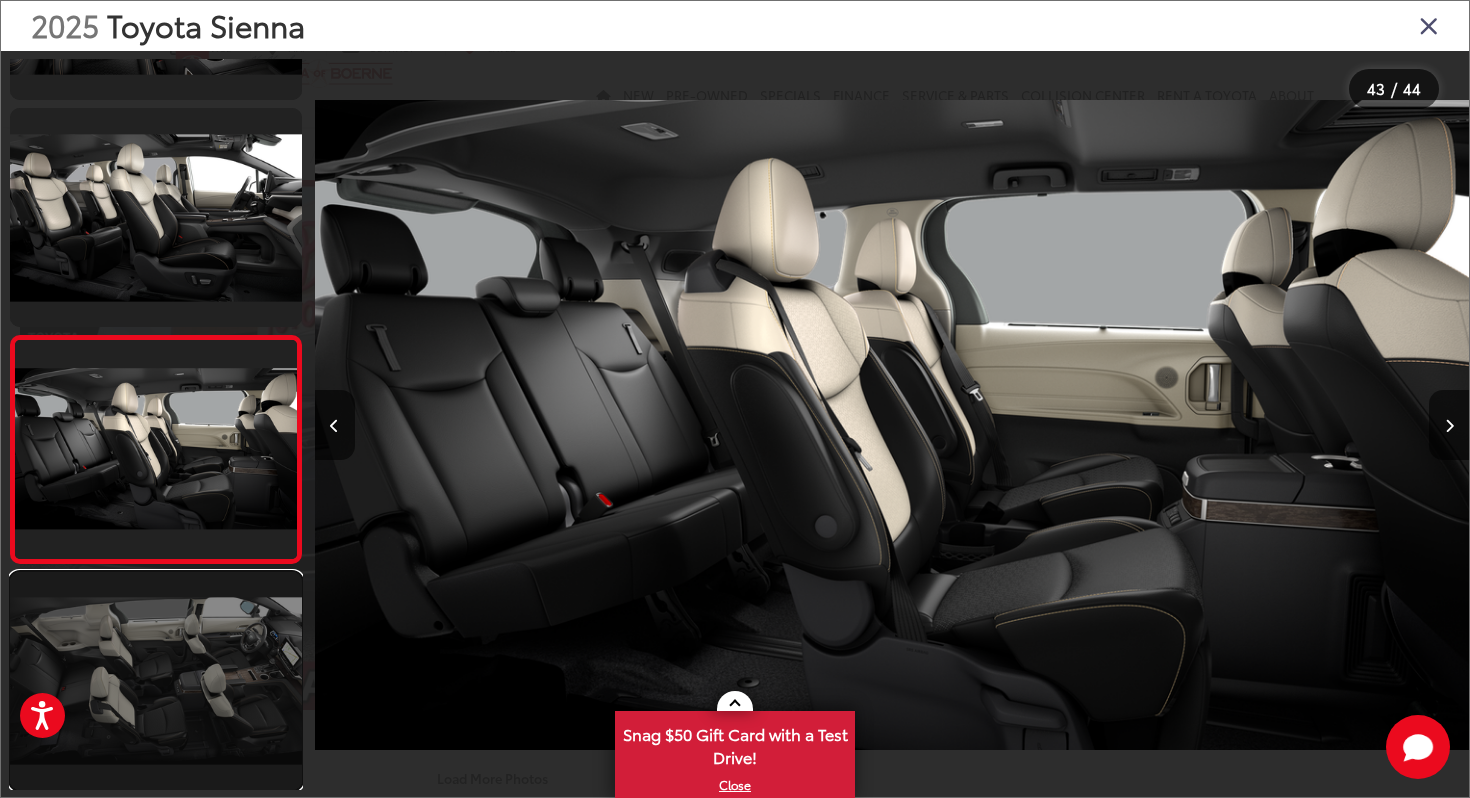 click at bounding box center (156, 681) 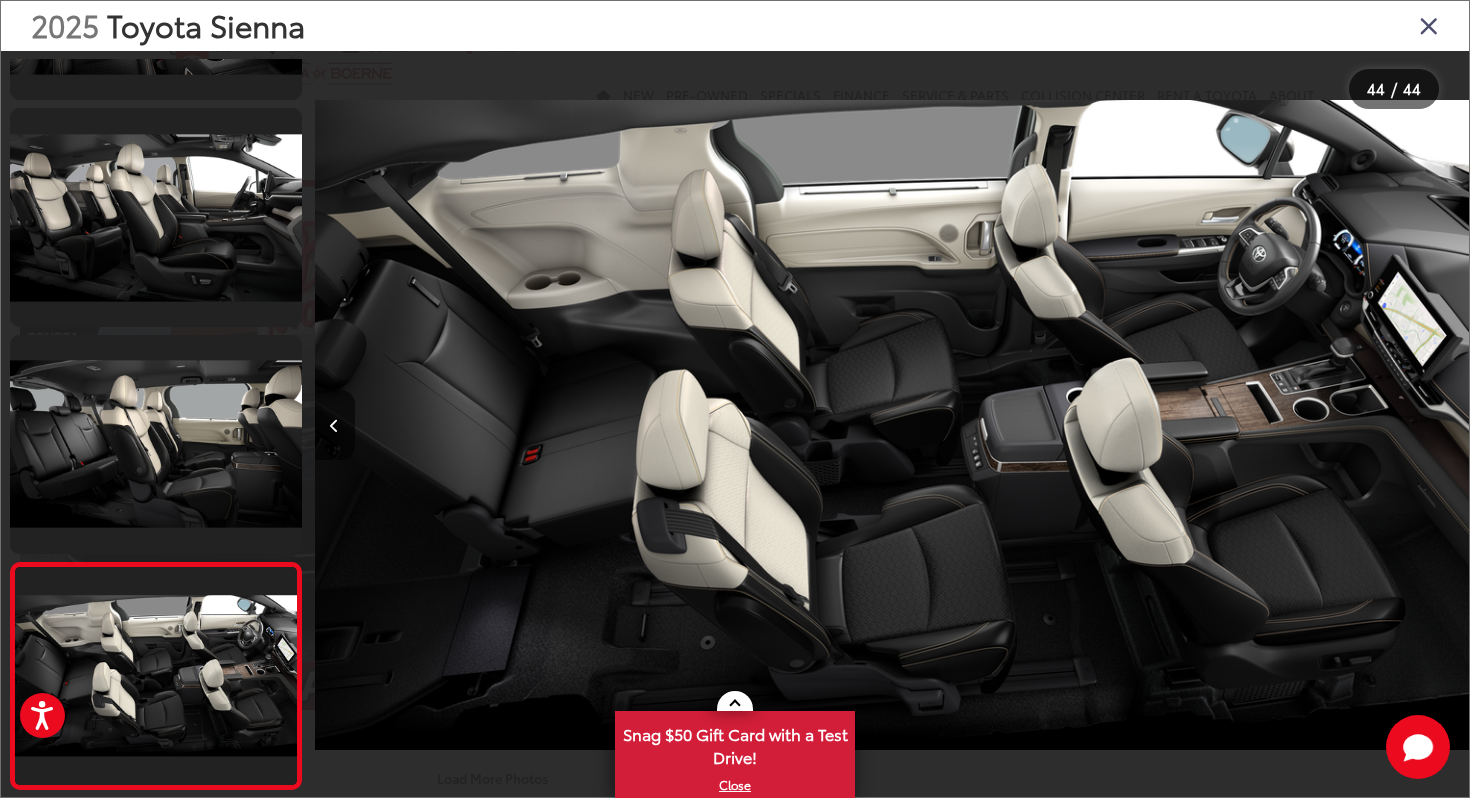 click at bounding box center [1429, 25] 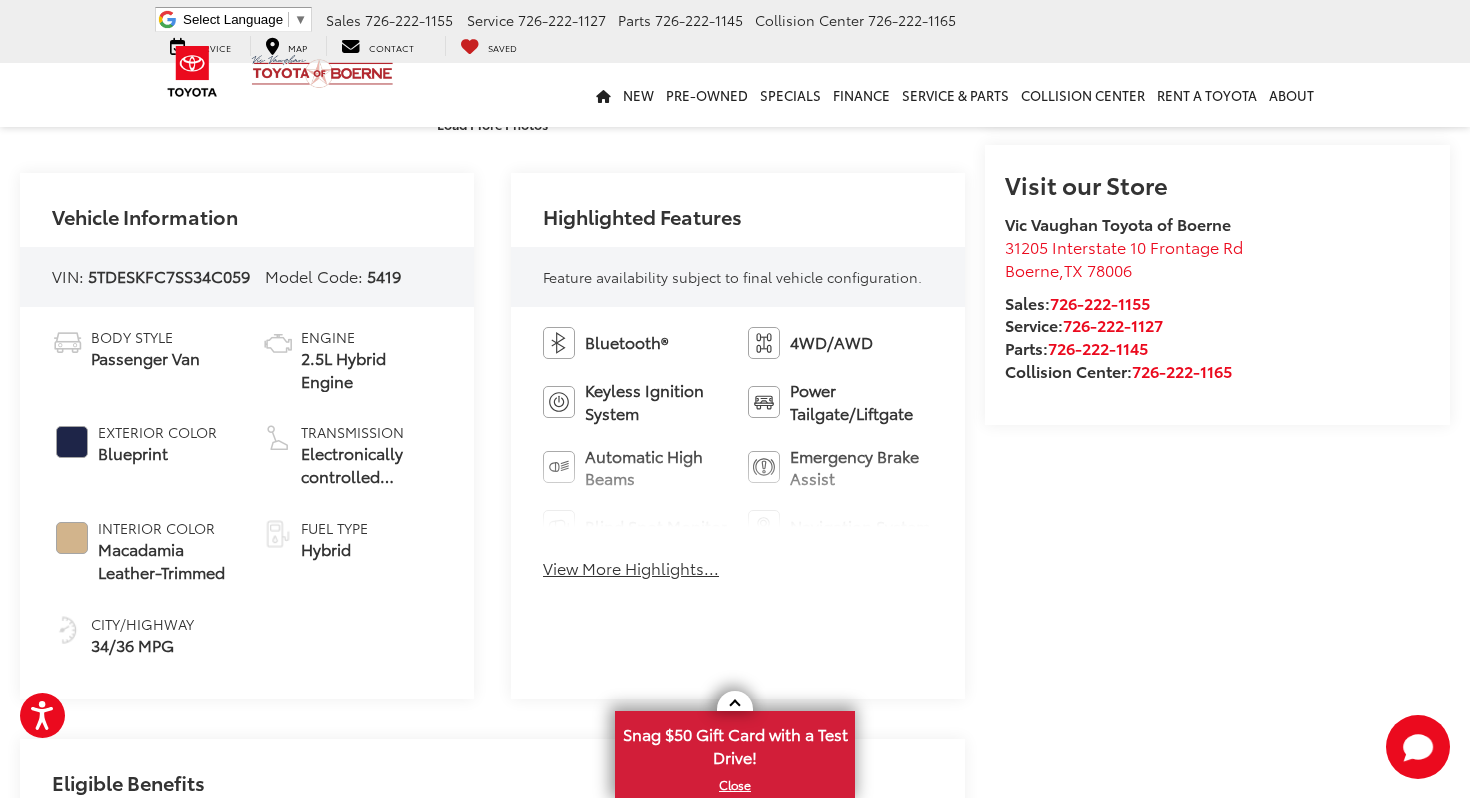 click on "View More Highlights..." at bounding box center [631, 568] 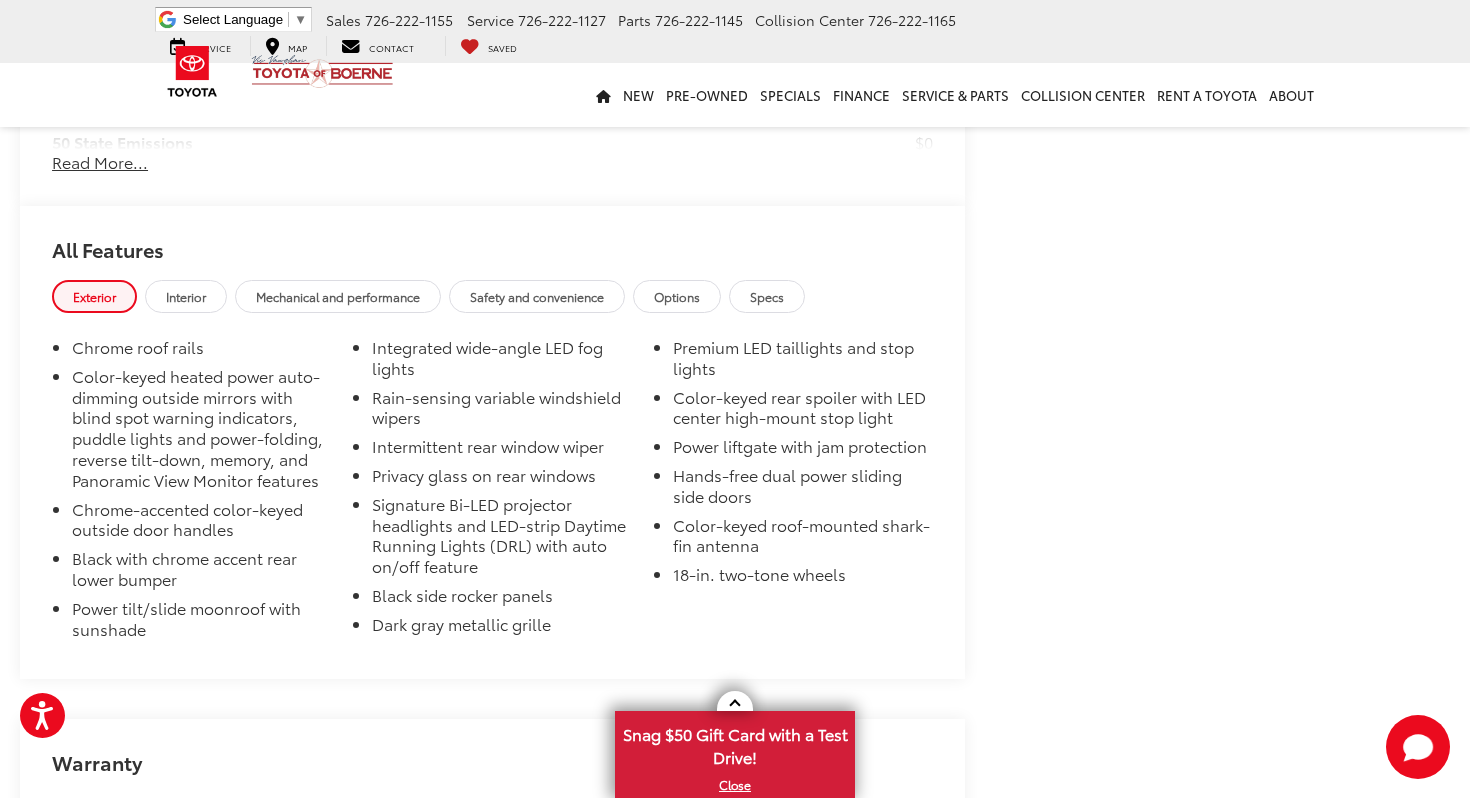 scroll, scrollTop: 1856, scrollLeft: 0, axis: vertical 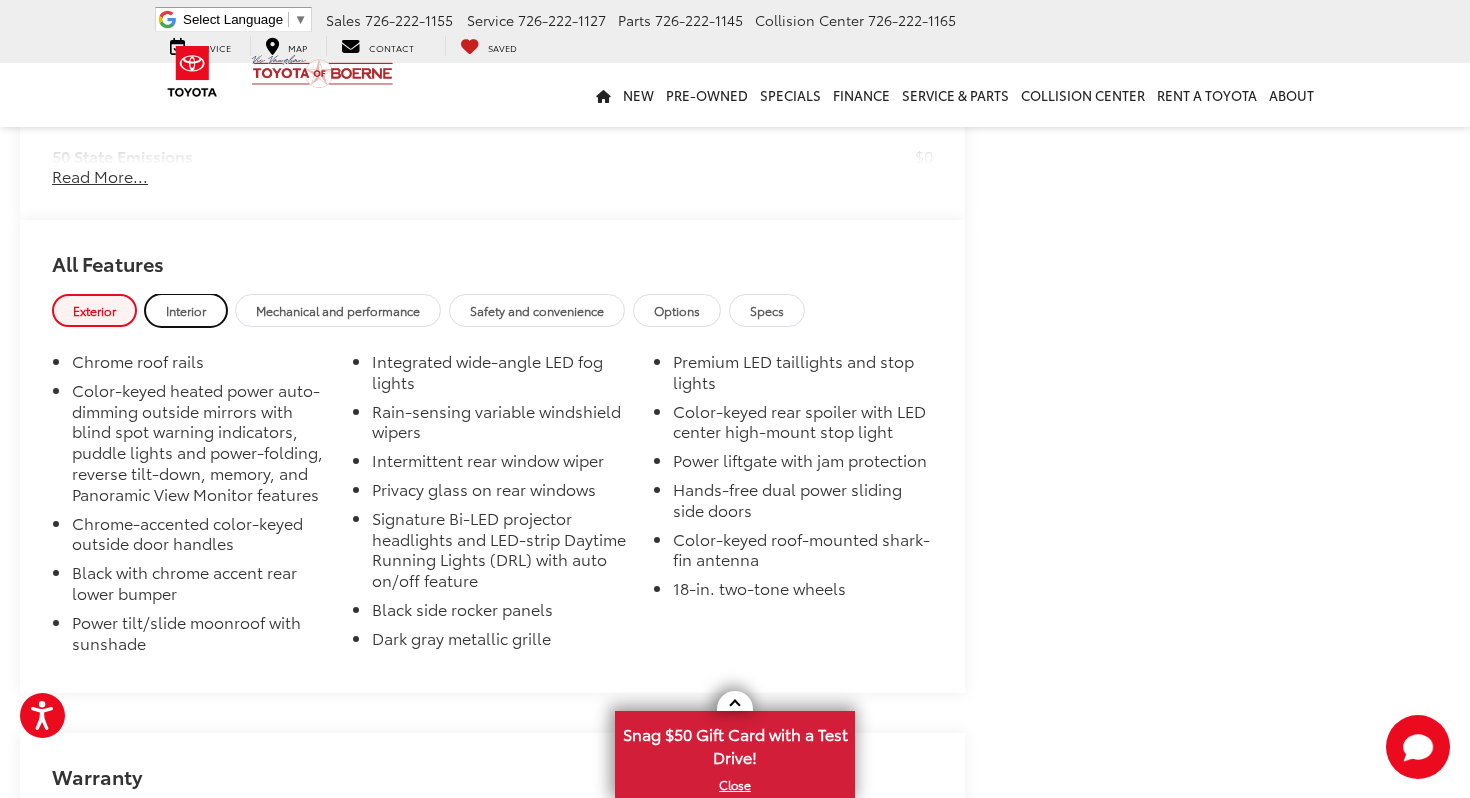 click on "Interior" at bounding box center [186, 310] 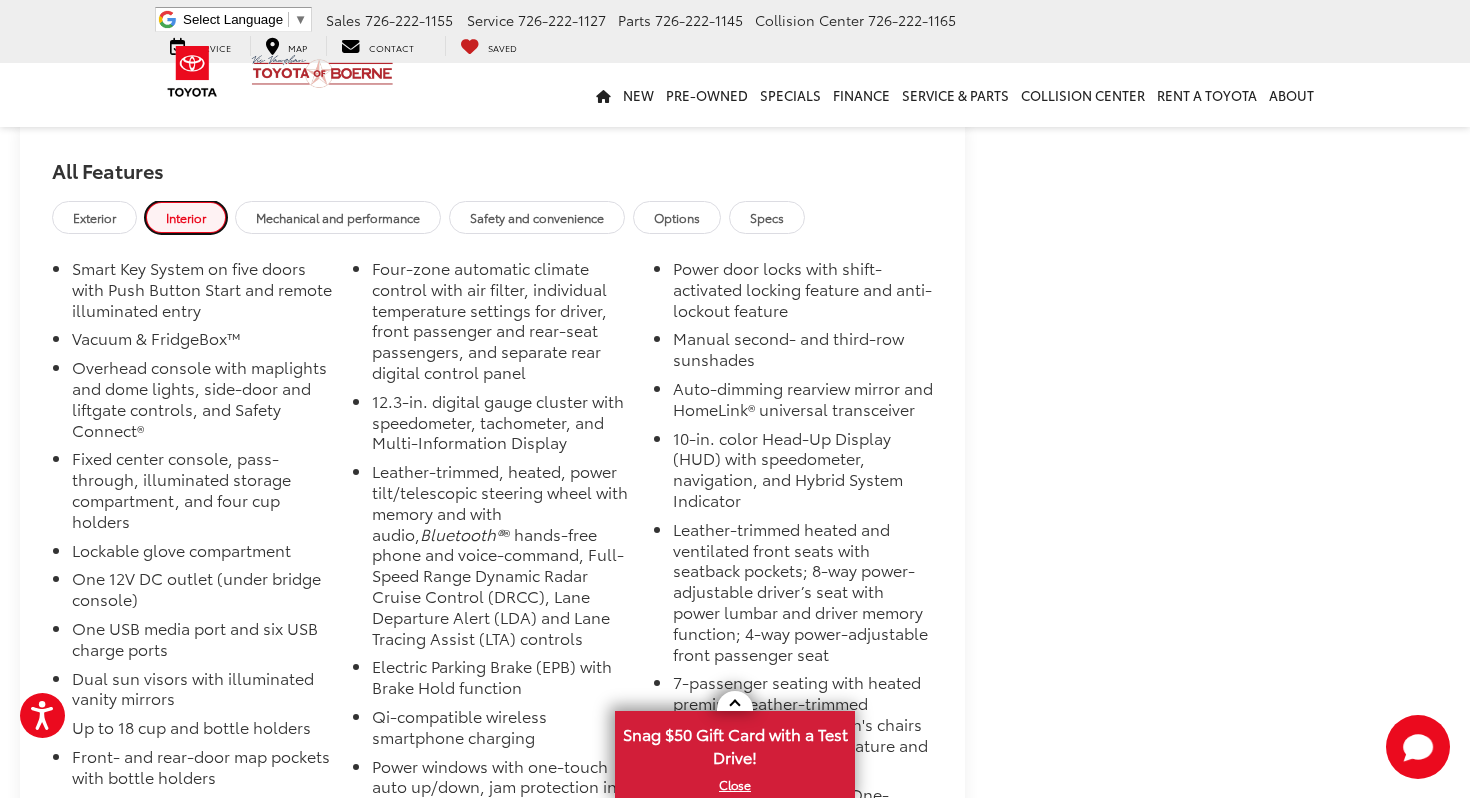 scroll, scrollTop: 1942, scrollLeft: 0, axis: vertical 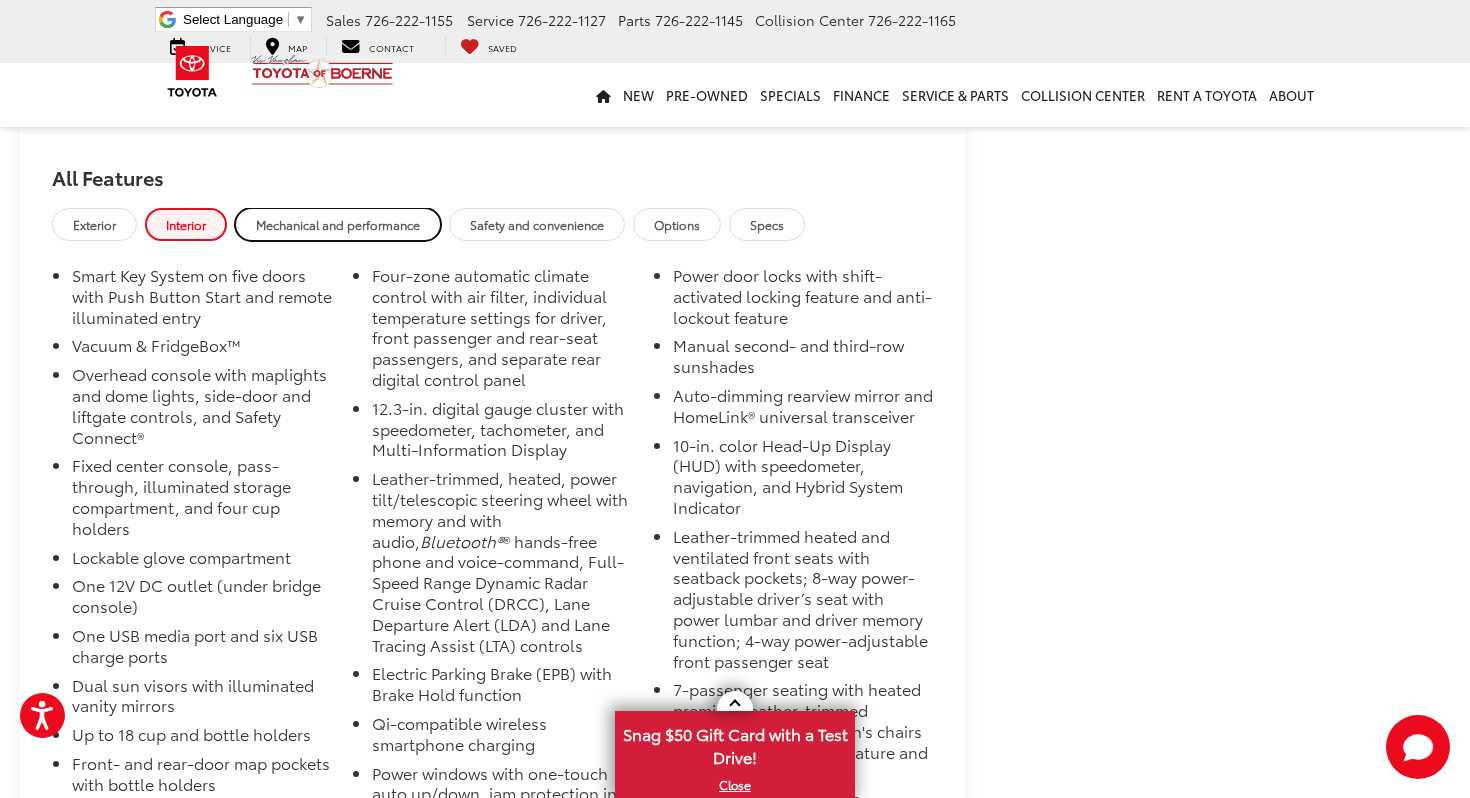 click on "Mechanical and performance" at bounding box center [338, 224] 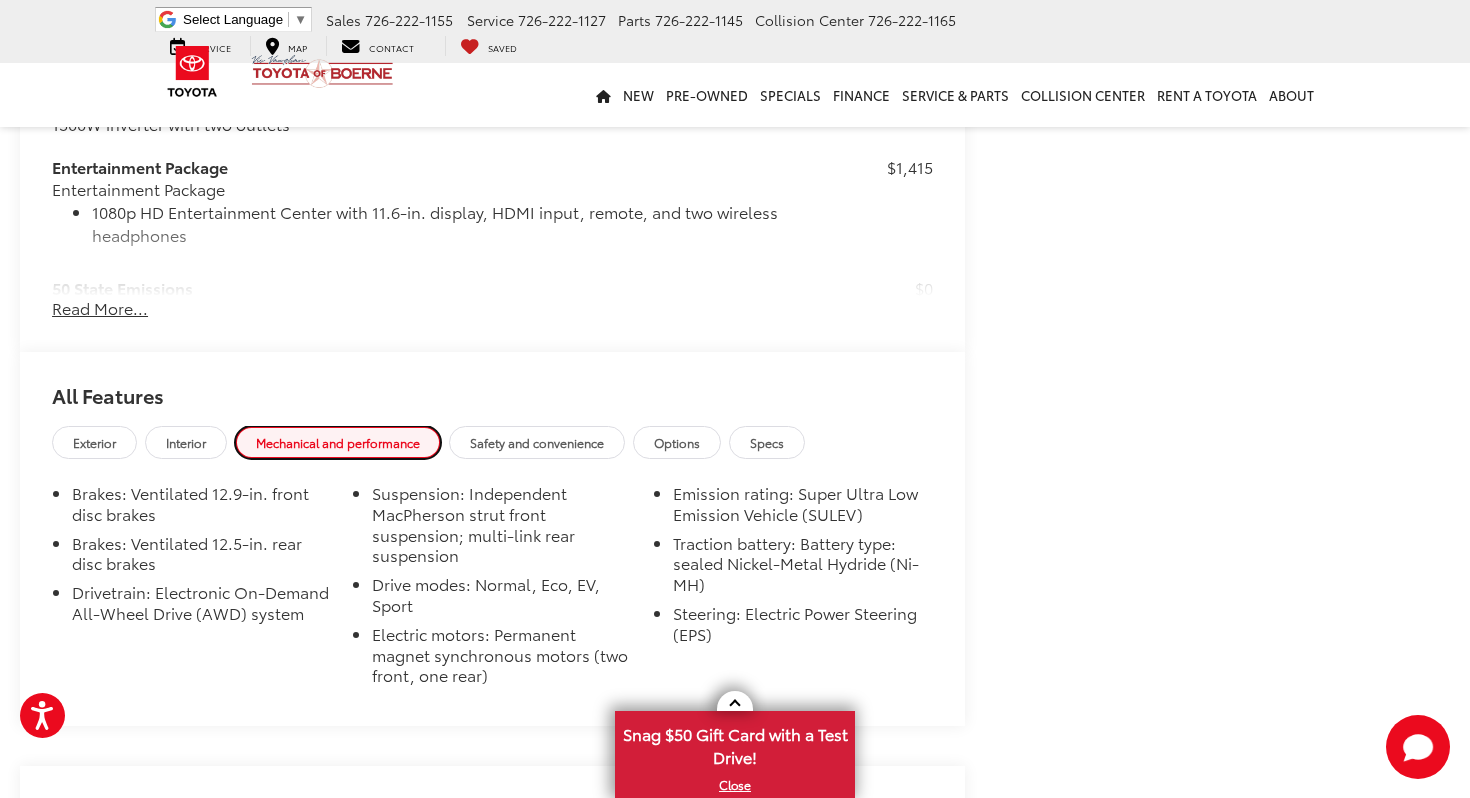 scroll, scrollTop: 1710, scrollLeft: 0, axis: vertical 